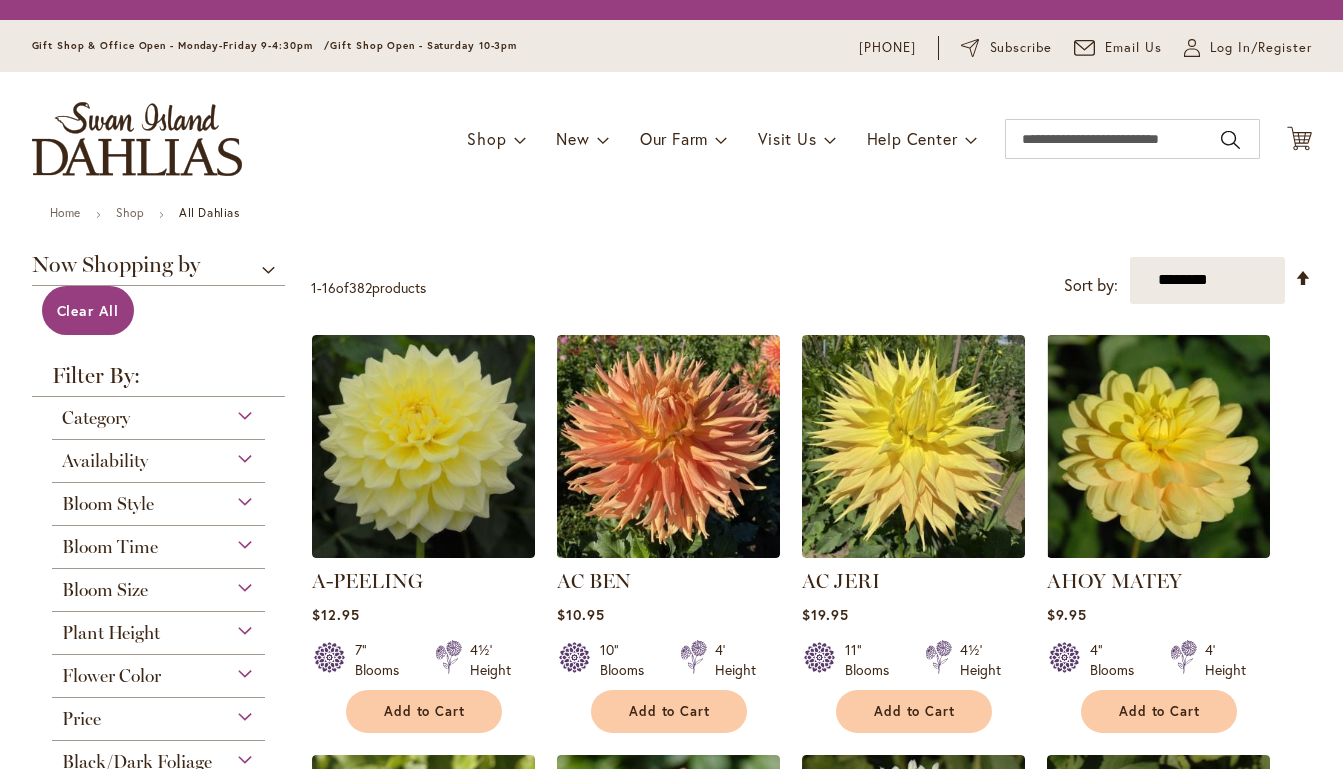 scroll, scrollTop: 0, scrollLeft: 0, axis: both 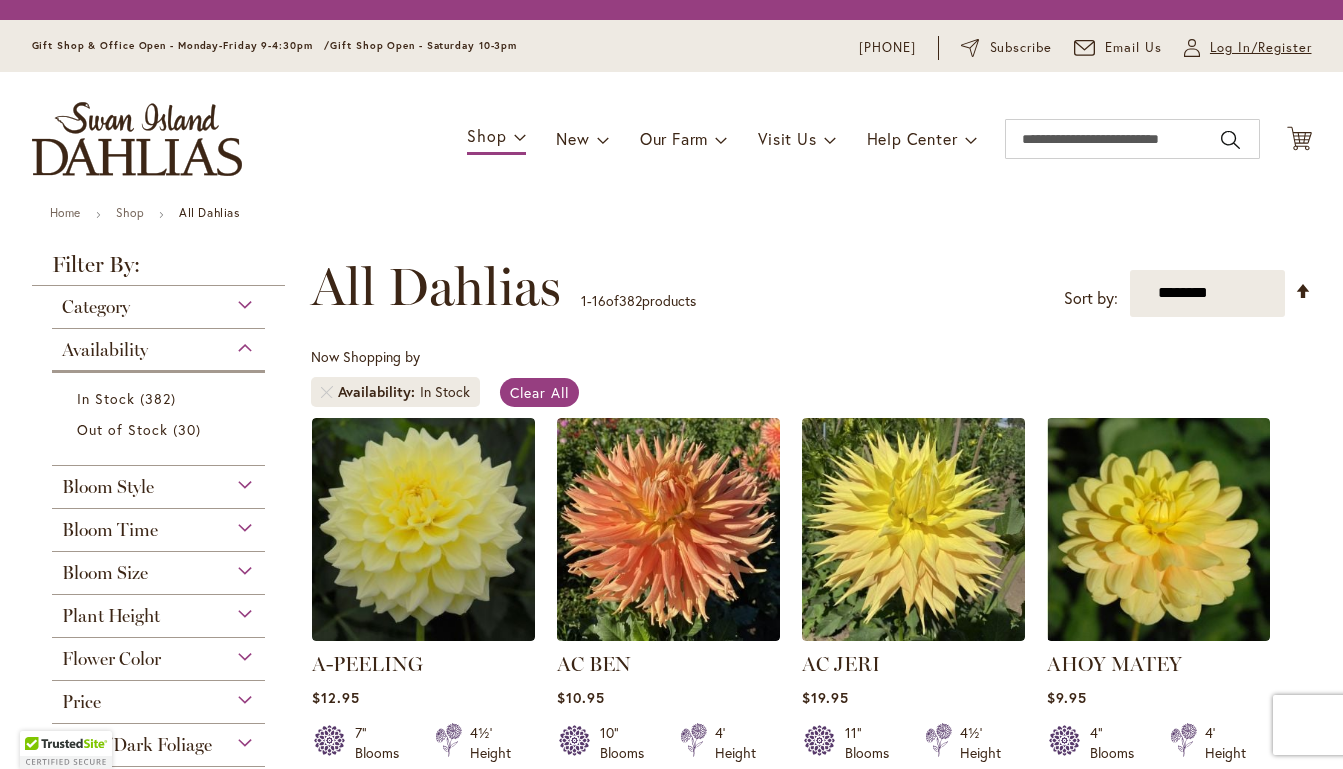 click on "Log In/Register" at bounding box center (1261, 48) 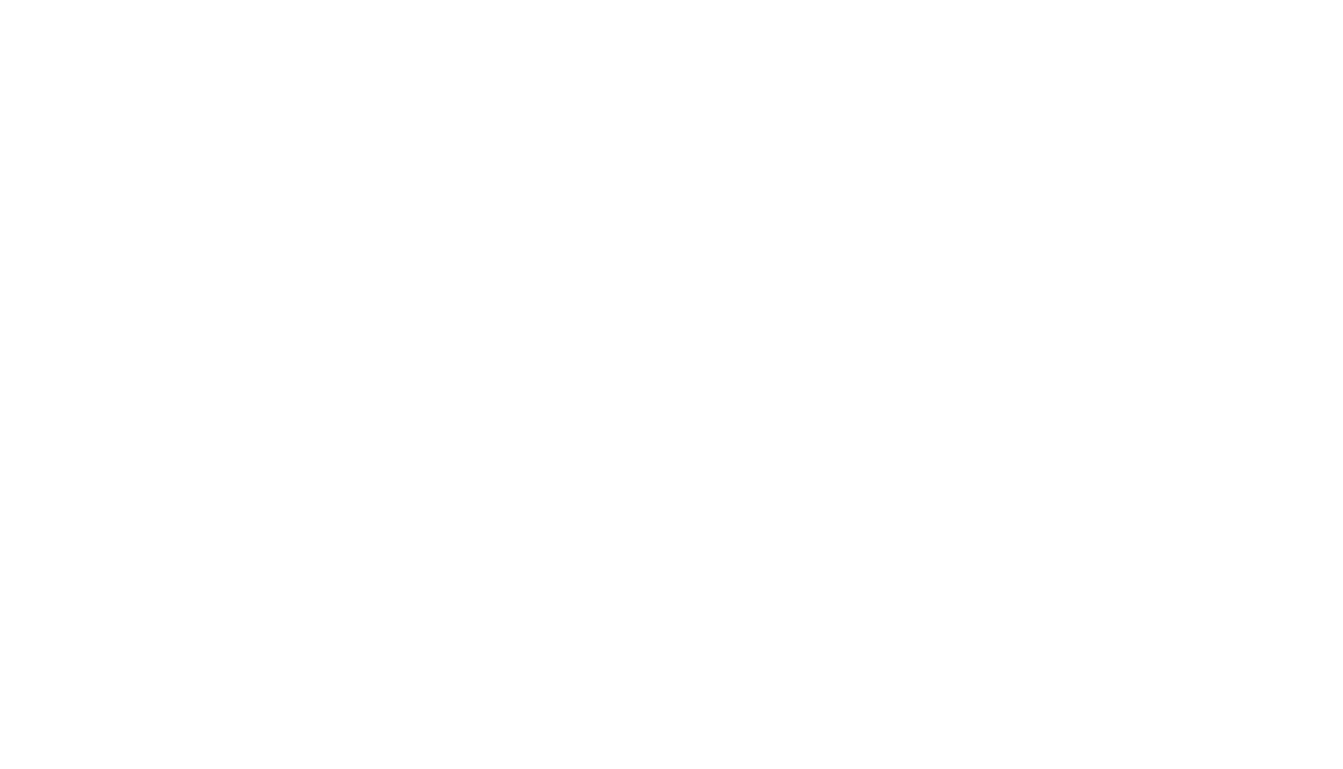 scroll, scrollTop: 0, scrollLeft: 0, axis: both 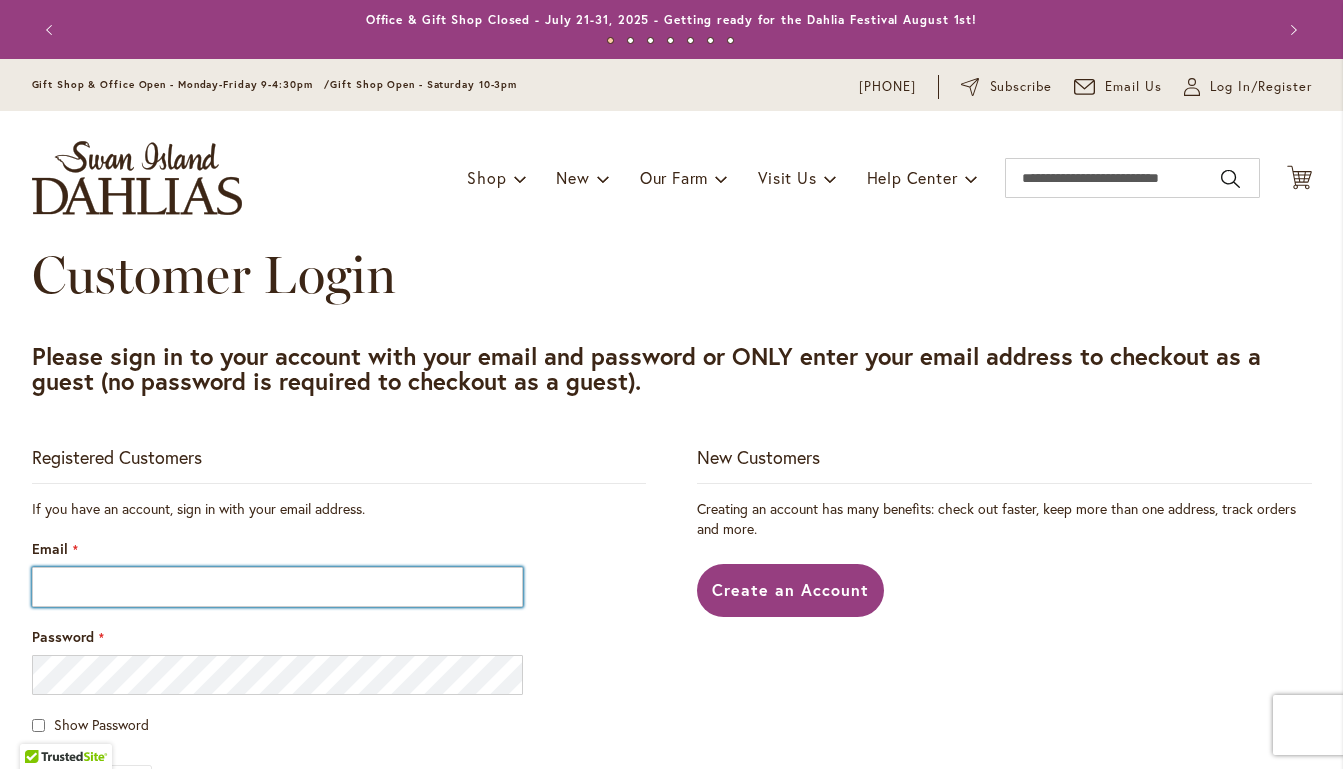 click on "Email" at bounding box center (278, 587) 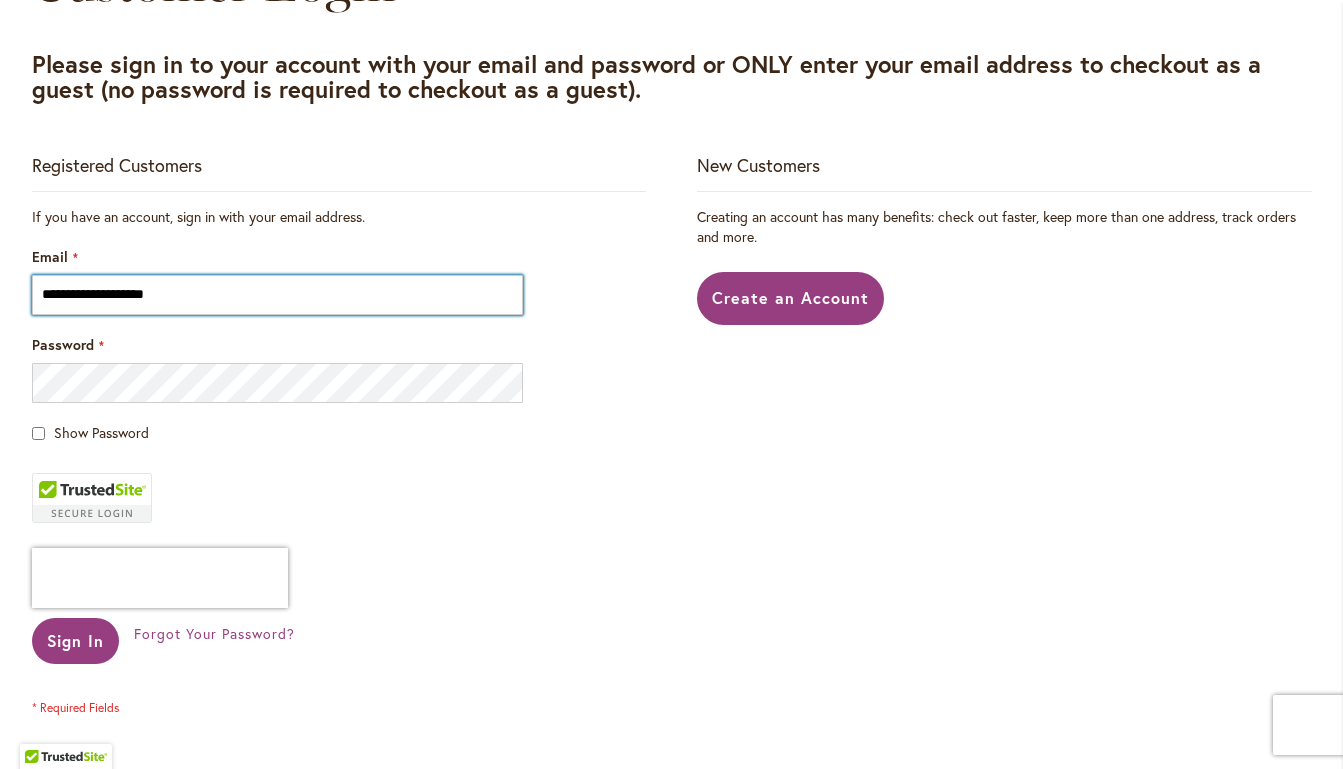scroll, scrollTop: 323, scrollLeft: 0, axis: vertical 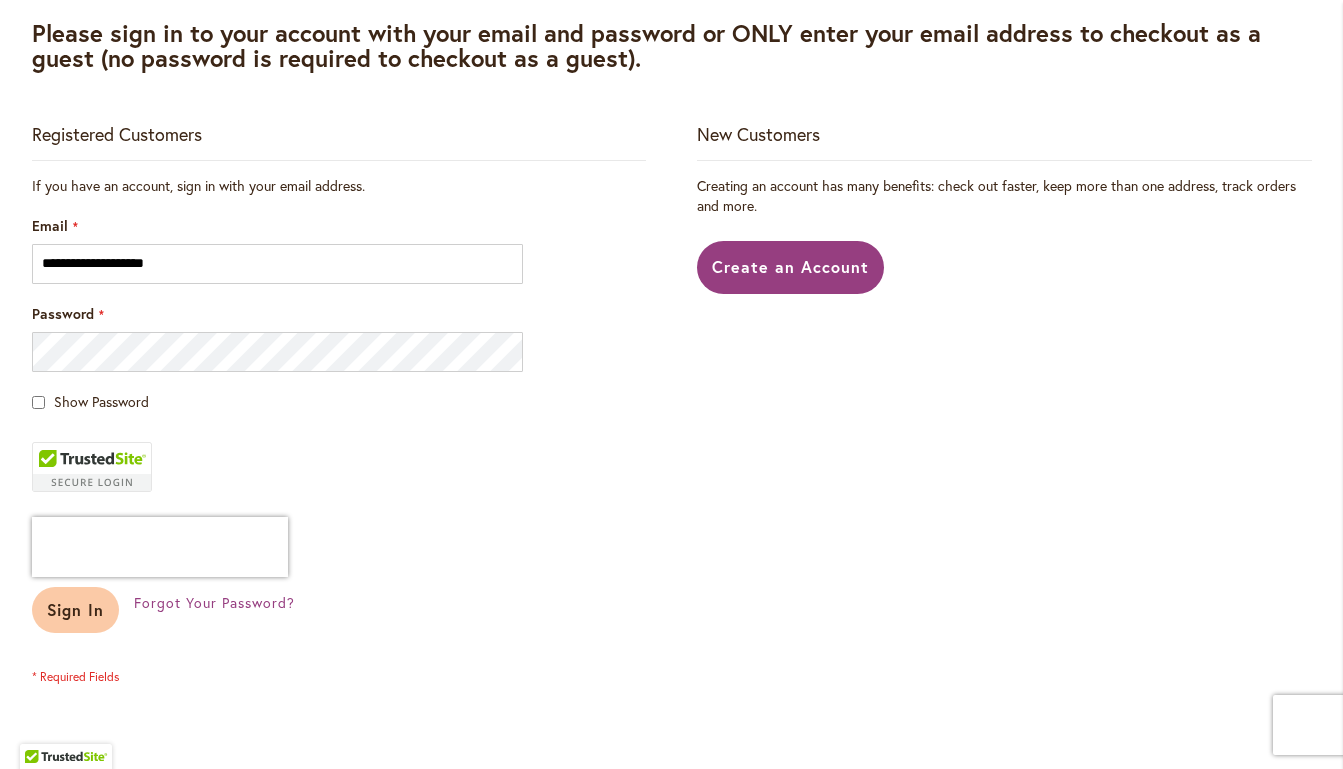 click on "Sign In" at bounding box center (76, 609) 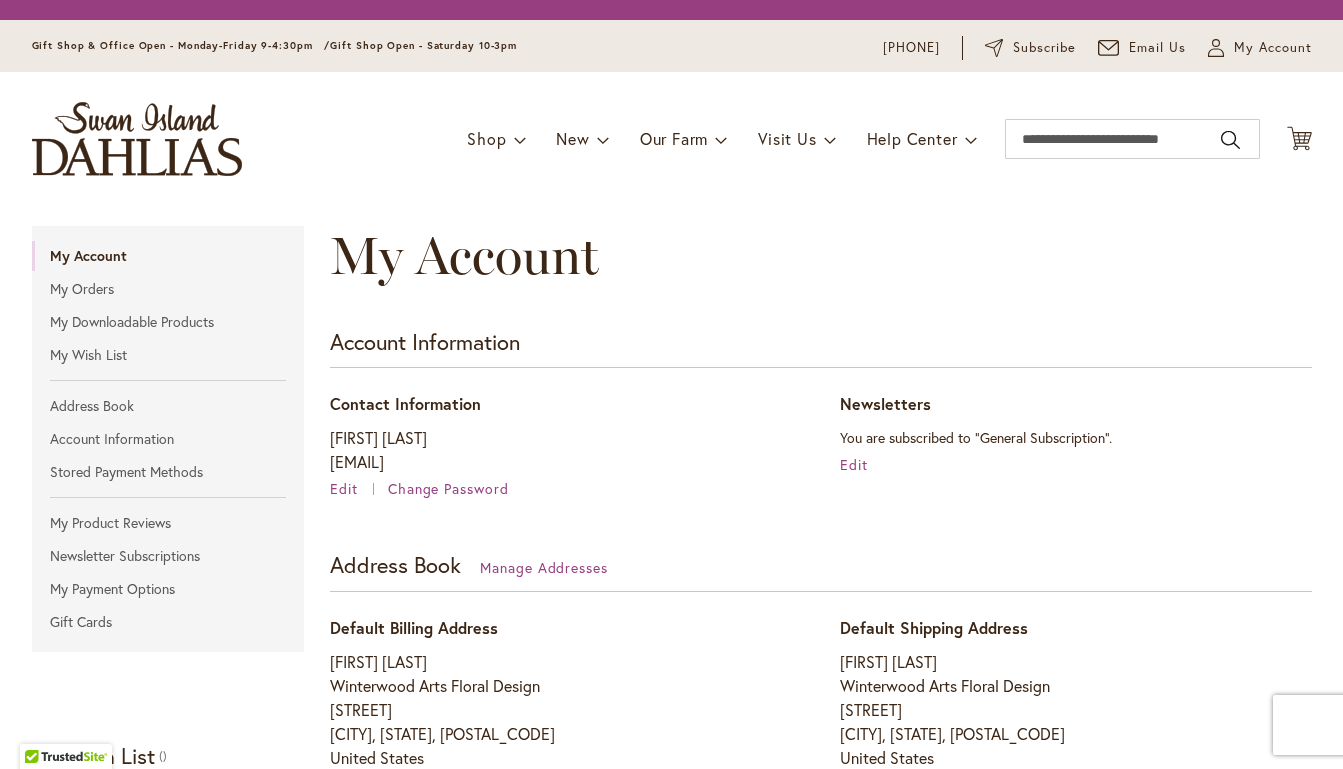 scroll, scrollTop: 0, scrollLeft: 0, axis: both 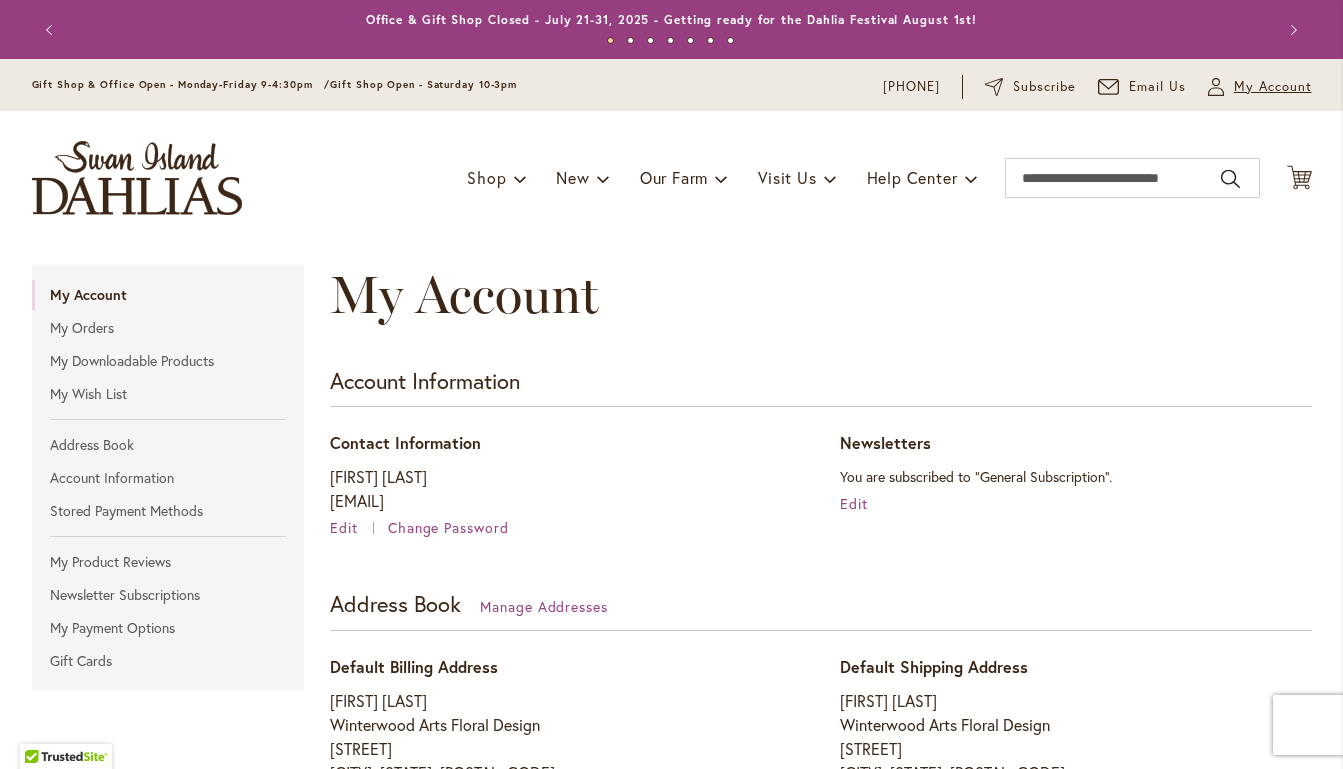 click on "My Account
My Account" at bounding box center [1260, 87] 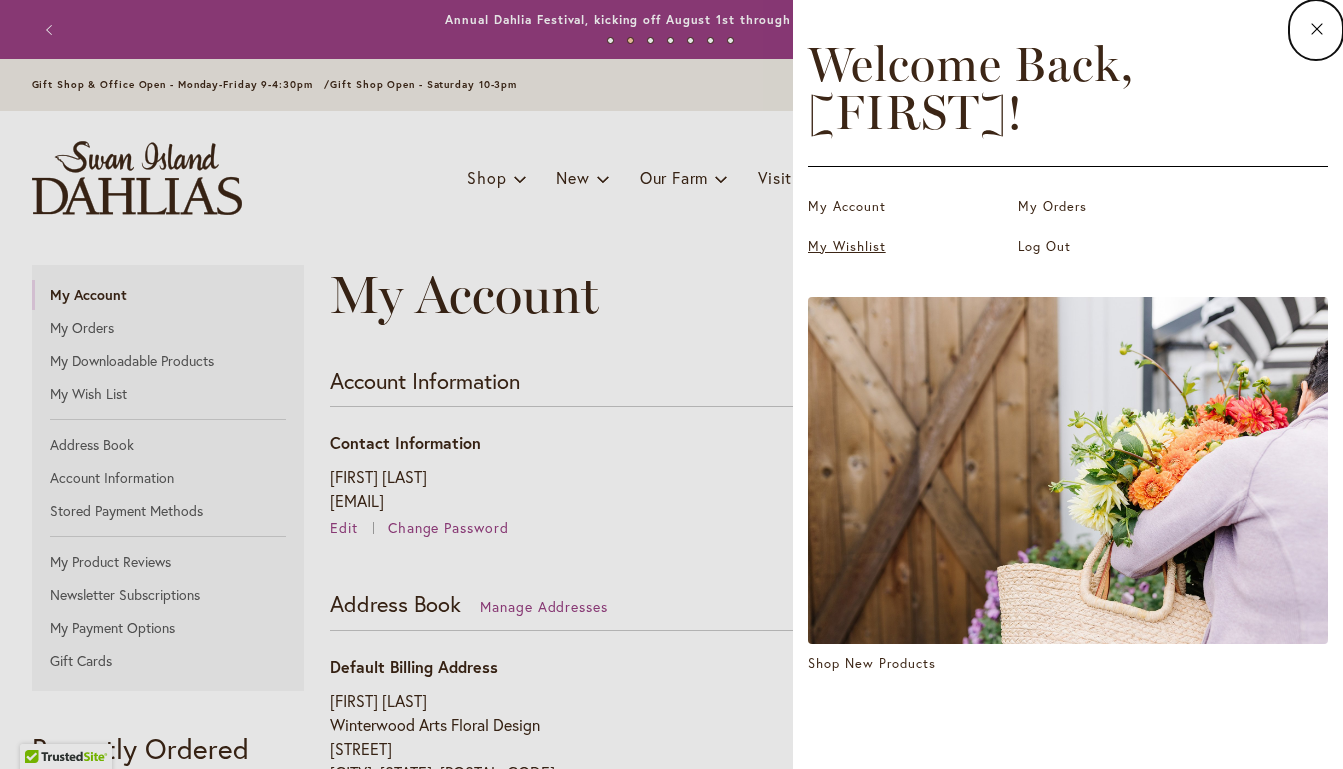click on "My Wishlist" at bounding box center (908, 247) 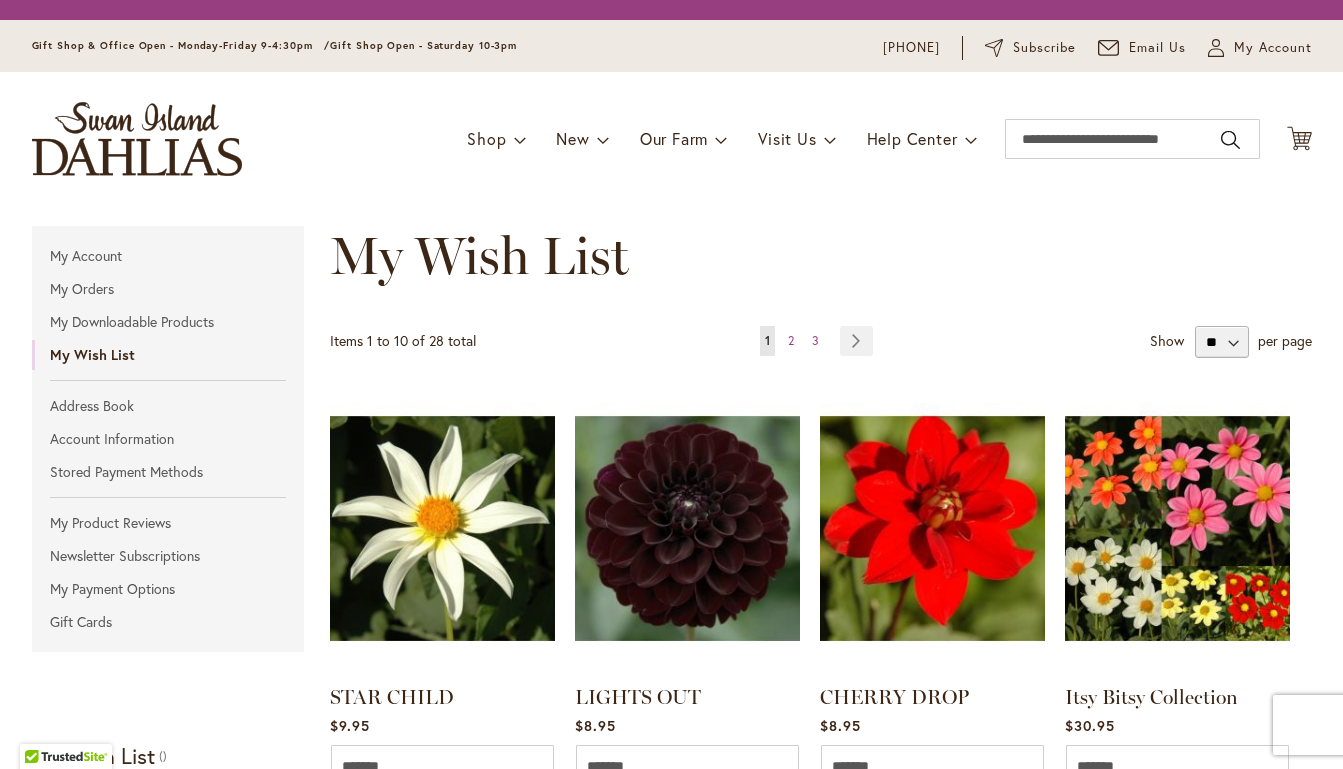 scroll, scrollTop: 0, scrollLeft: 0, axis: both 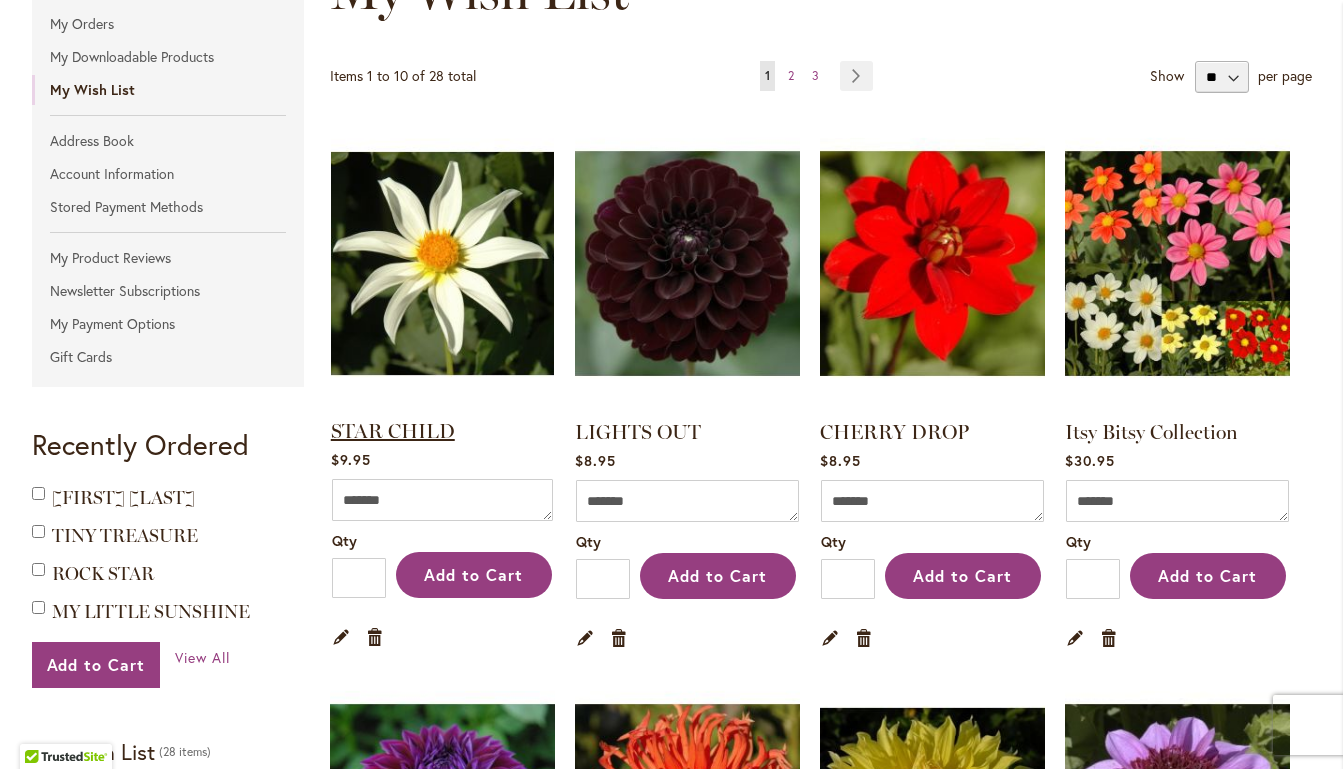 click on "STAR CHILD" at bounding box center [393, 431] 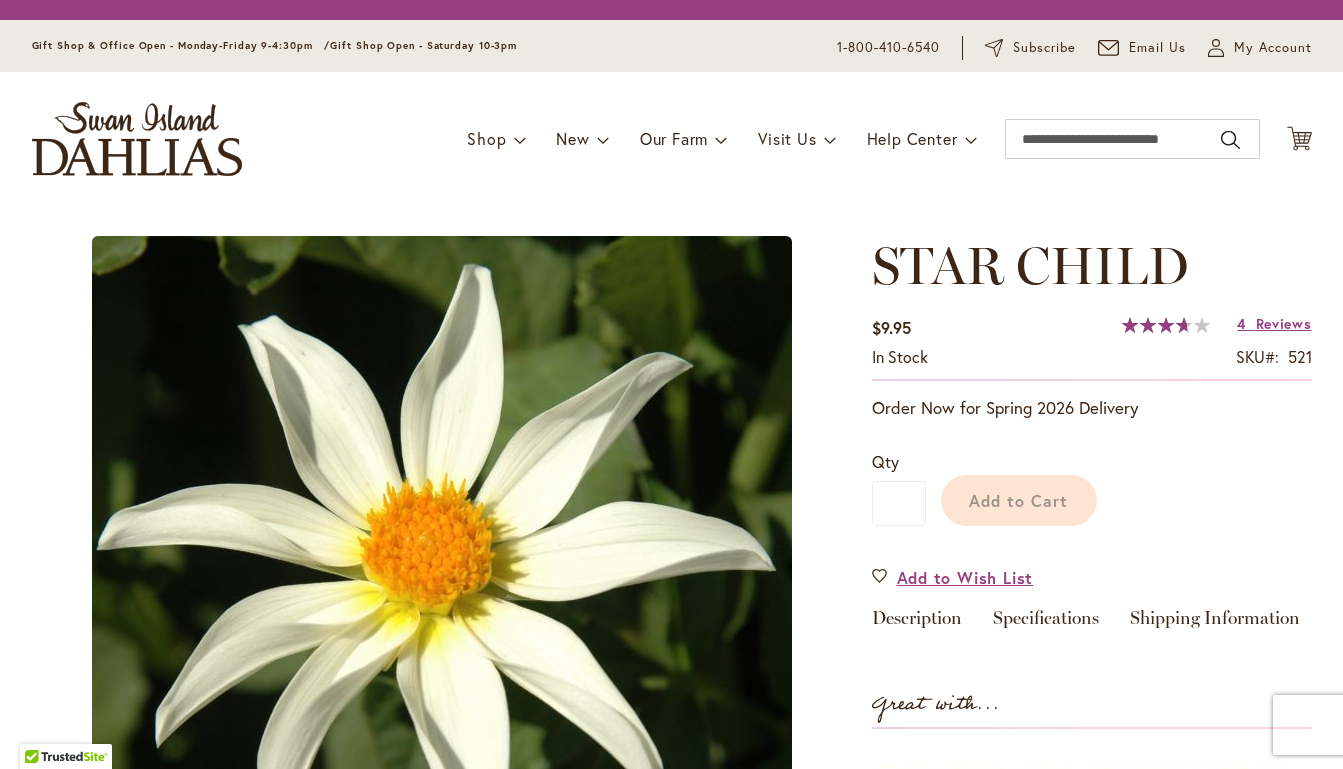 scroll, scrollTop: 0, scrollLeft: 0, axis: both 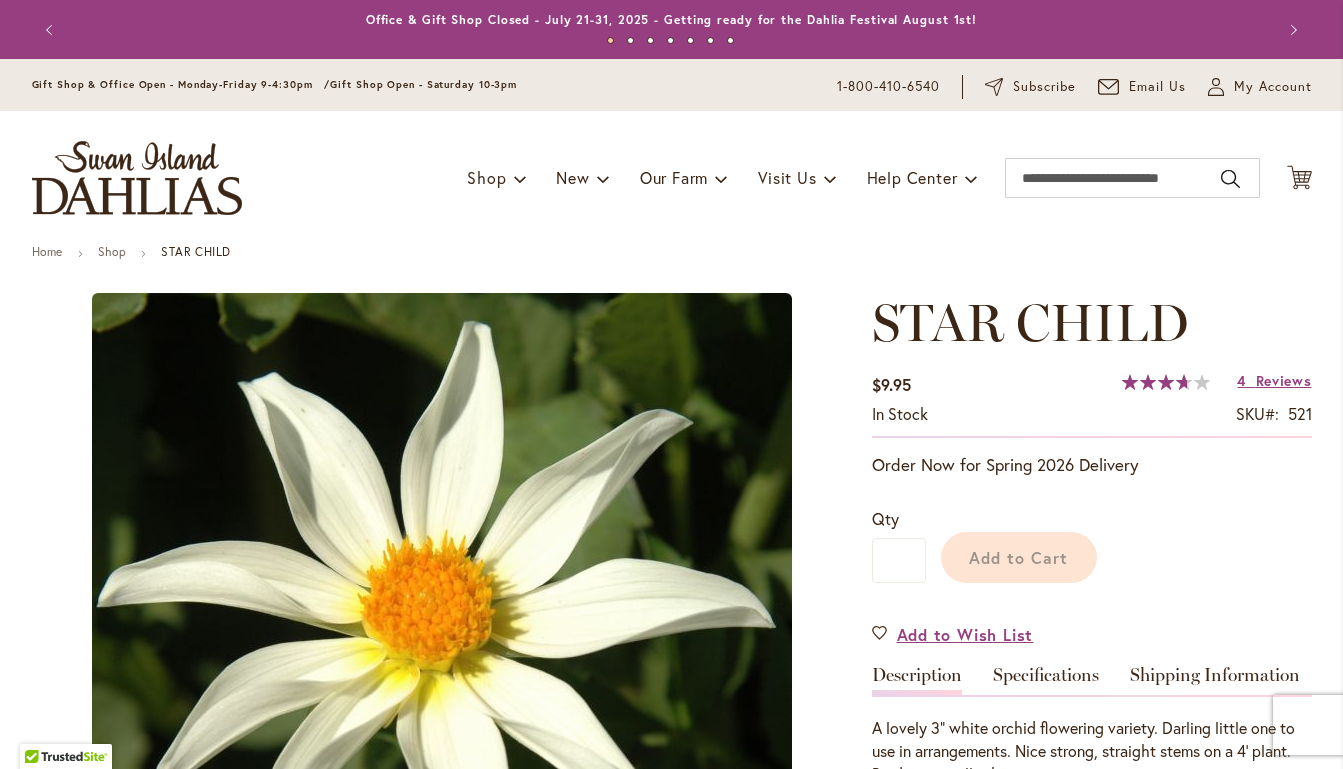 type on "*****" 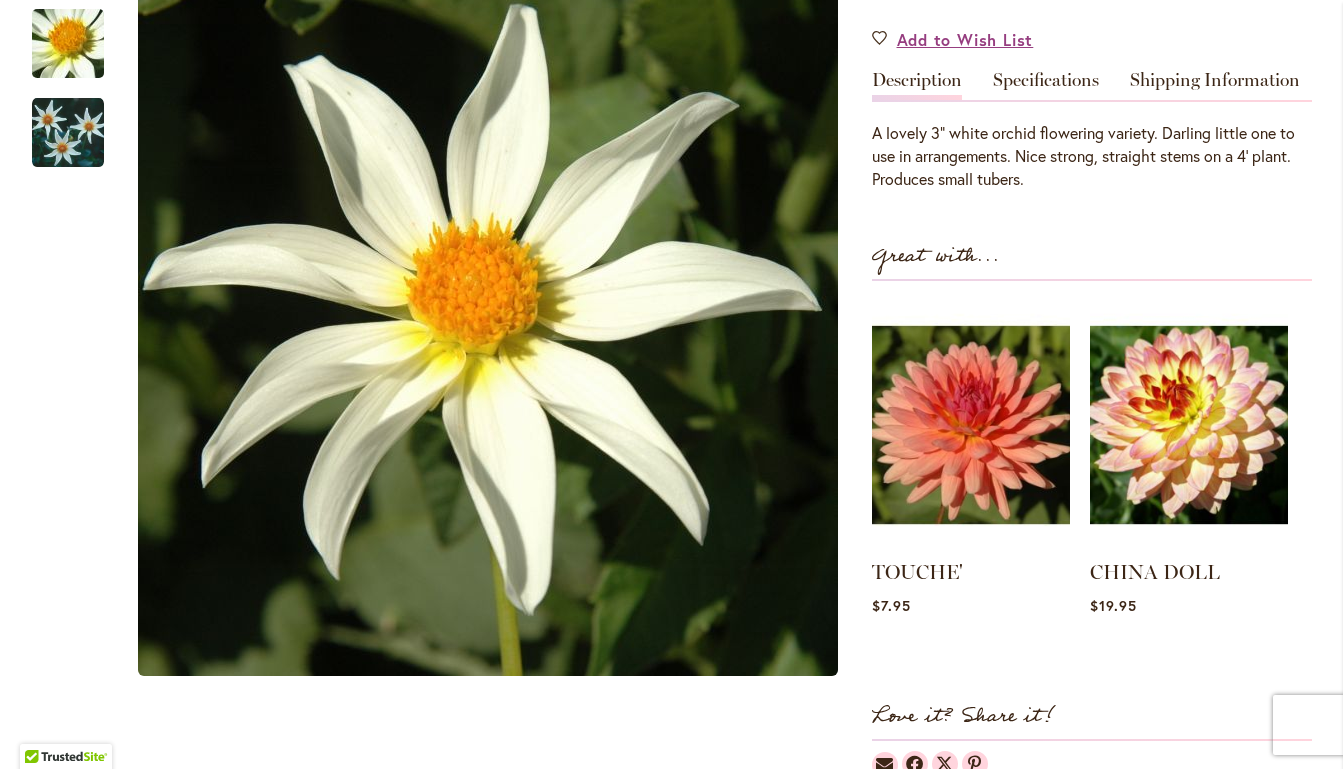 scroll, scrollTop: 510, scrollLeft: 0, axis: vertical 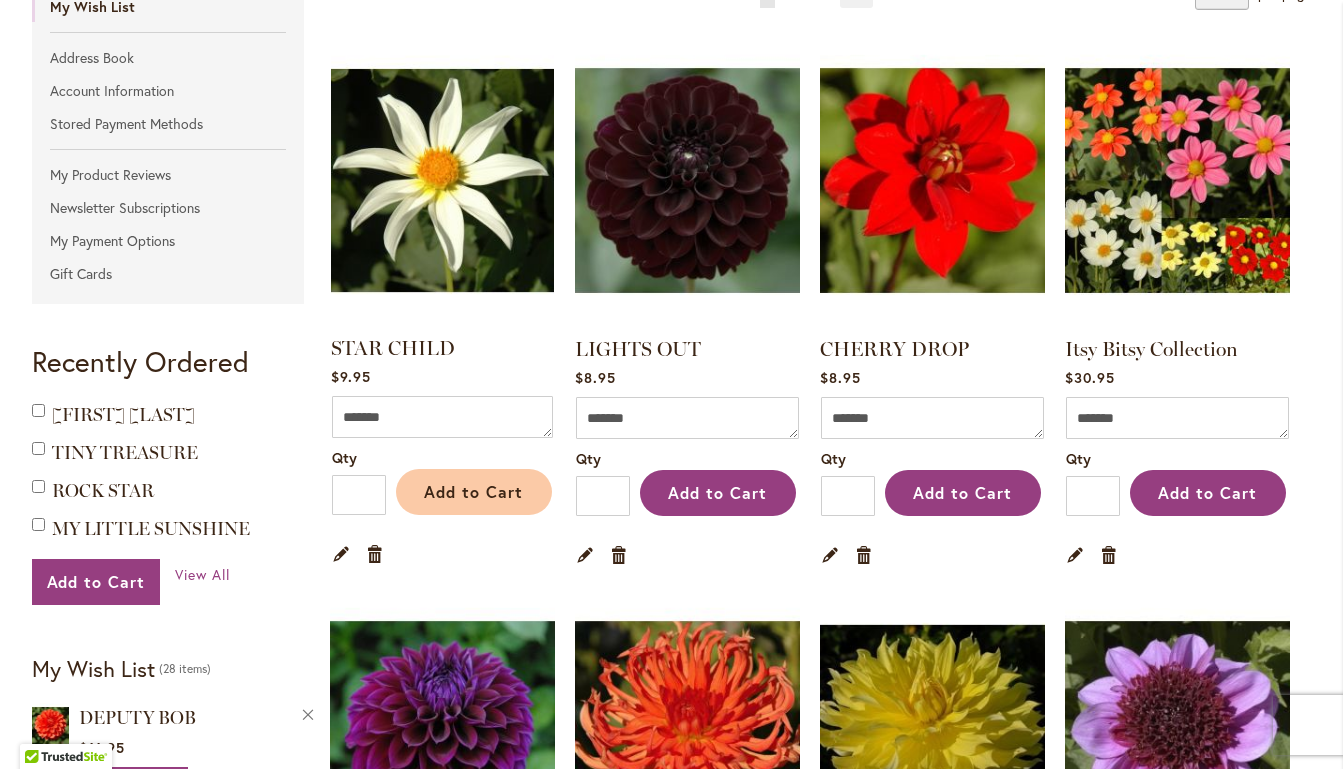 click on "Add to Cart" at bounding box center [474, 492] 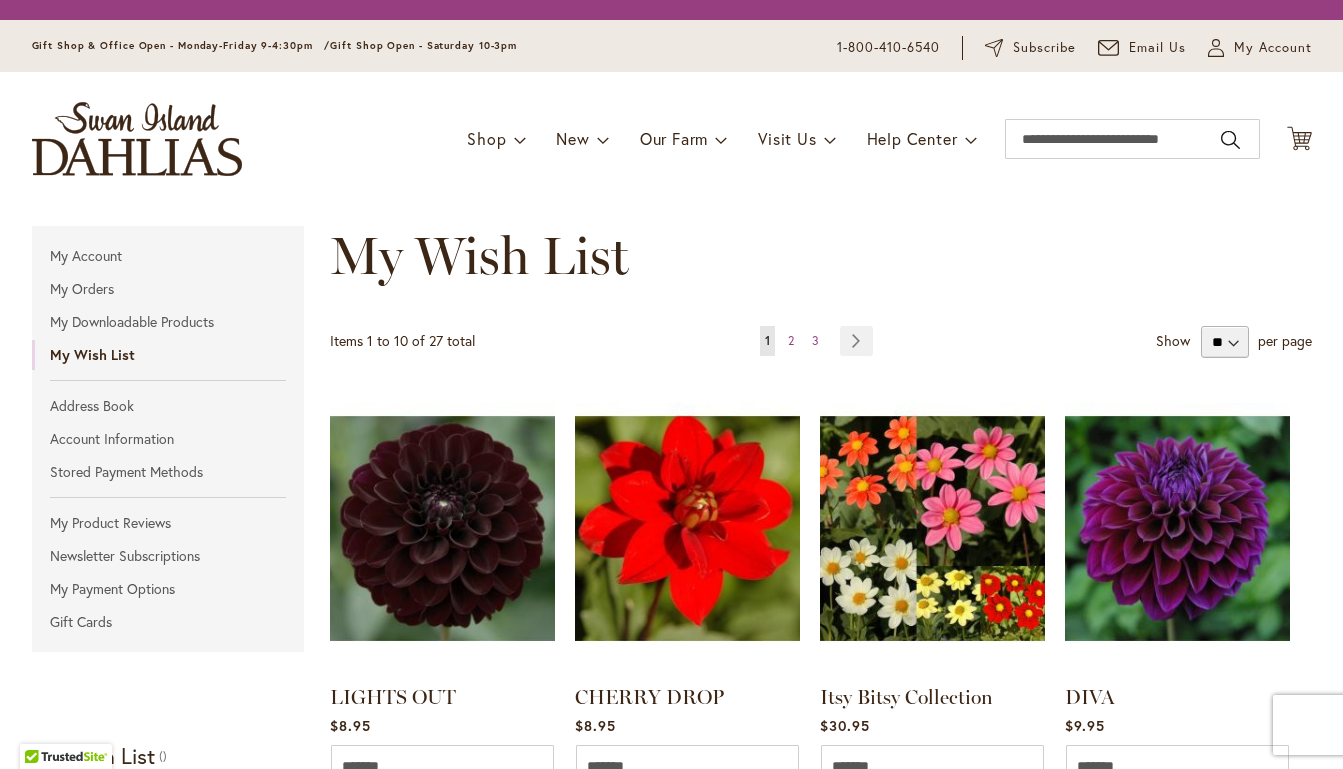 scroll, scrollTop: 0, scrollLeft: 0, axis: both 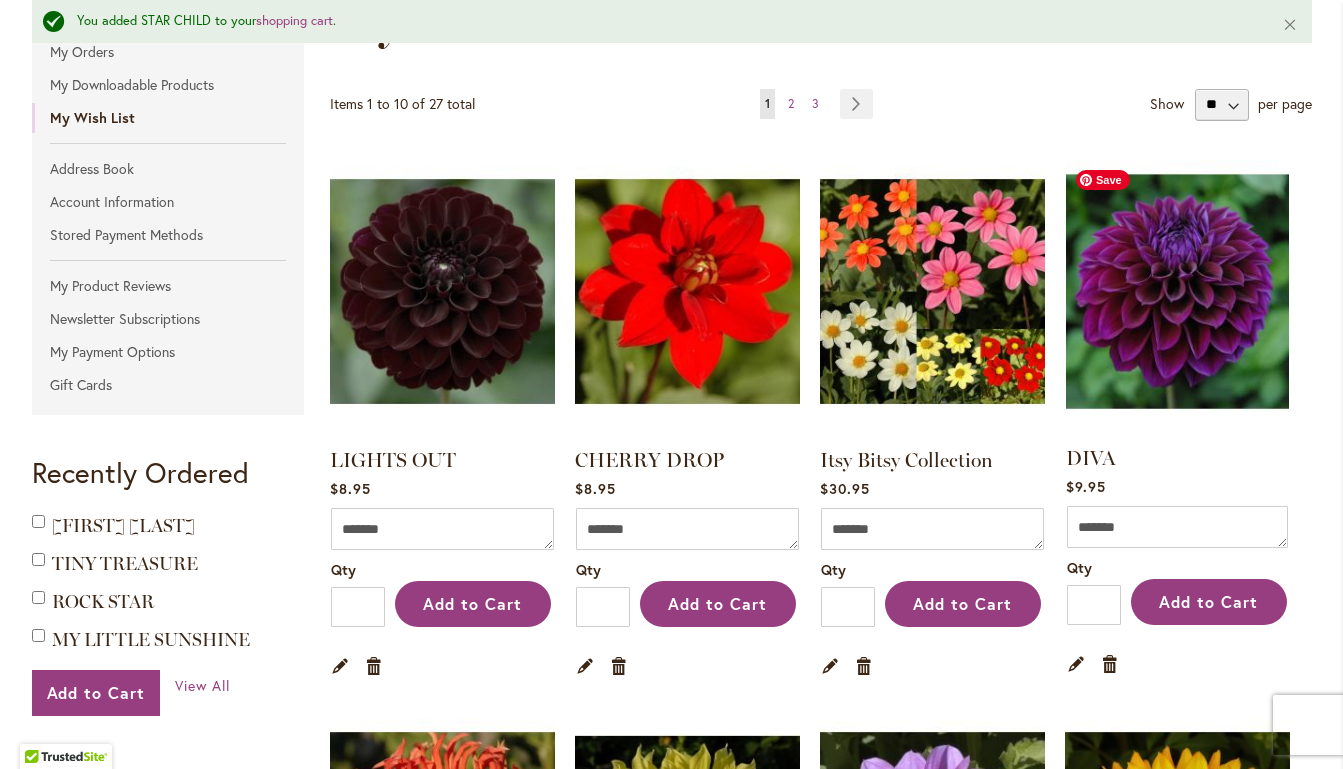 click at bounding box center (1177, 291) 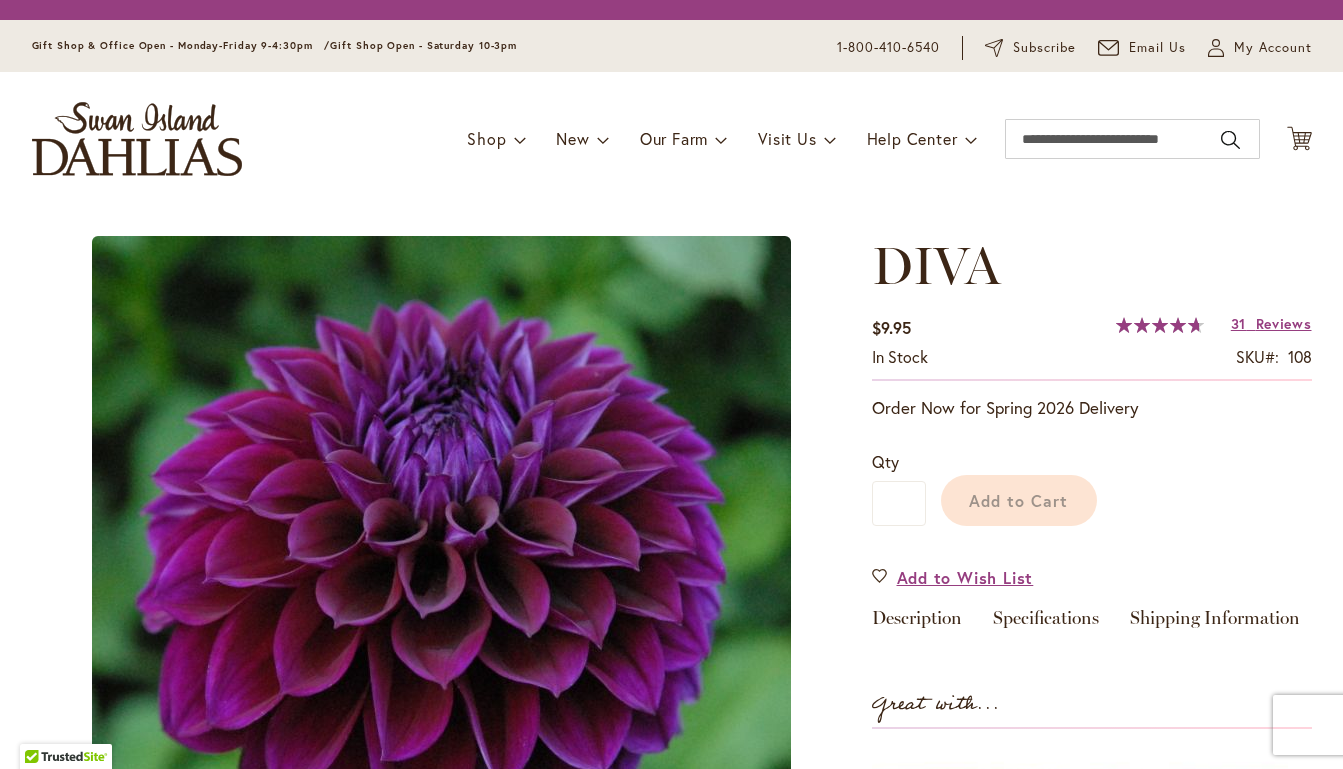 scroll, scrollTop: 0, scrollLeft: 0, axis: both 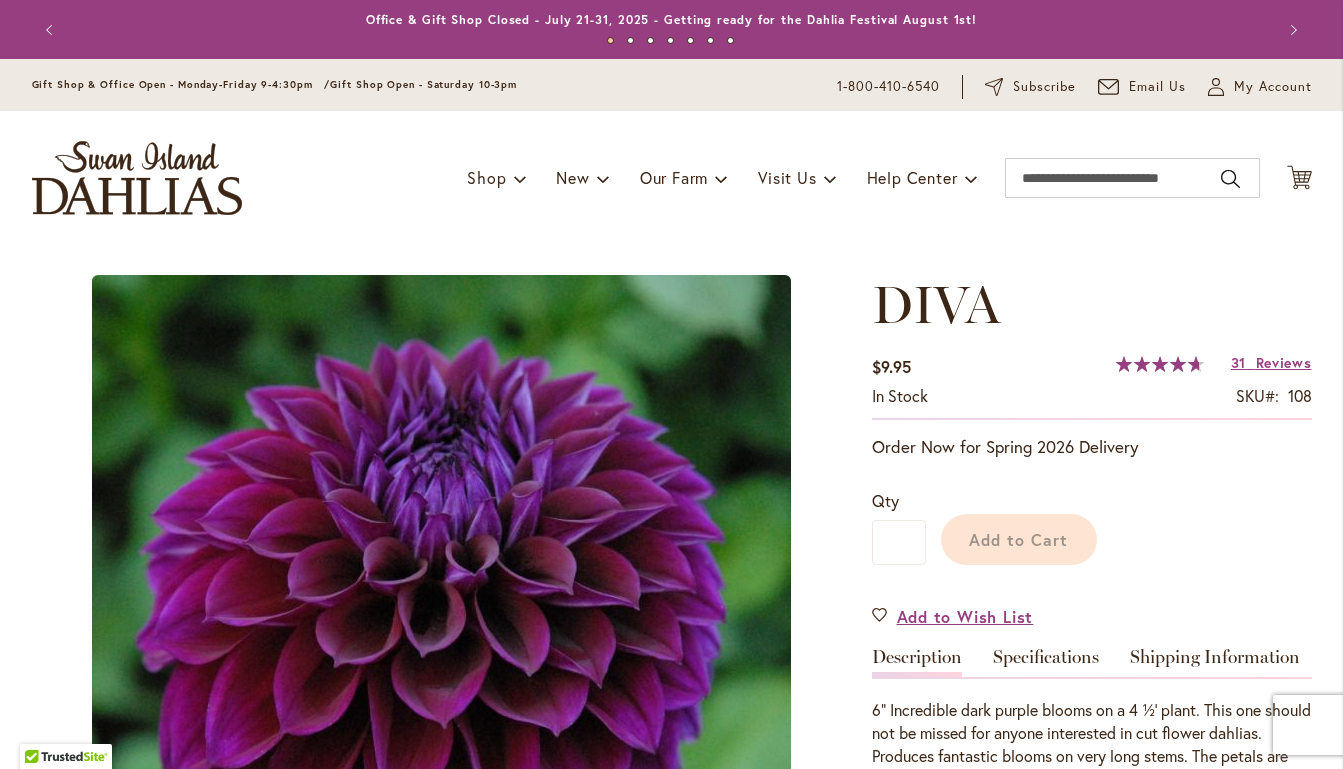 type on "*****" 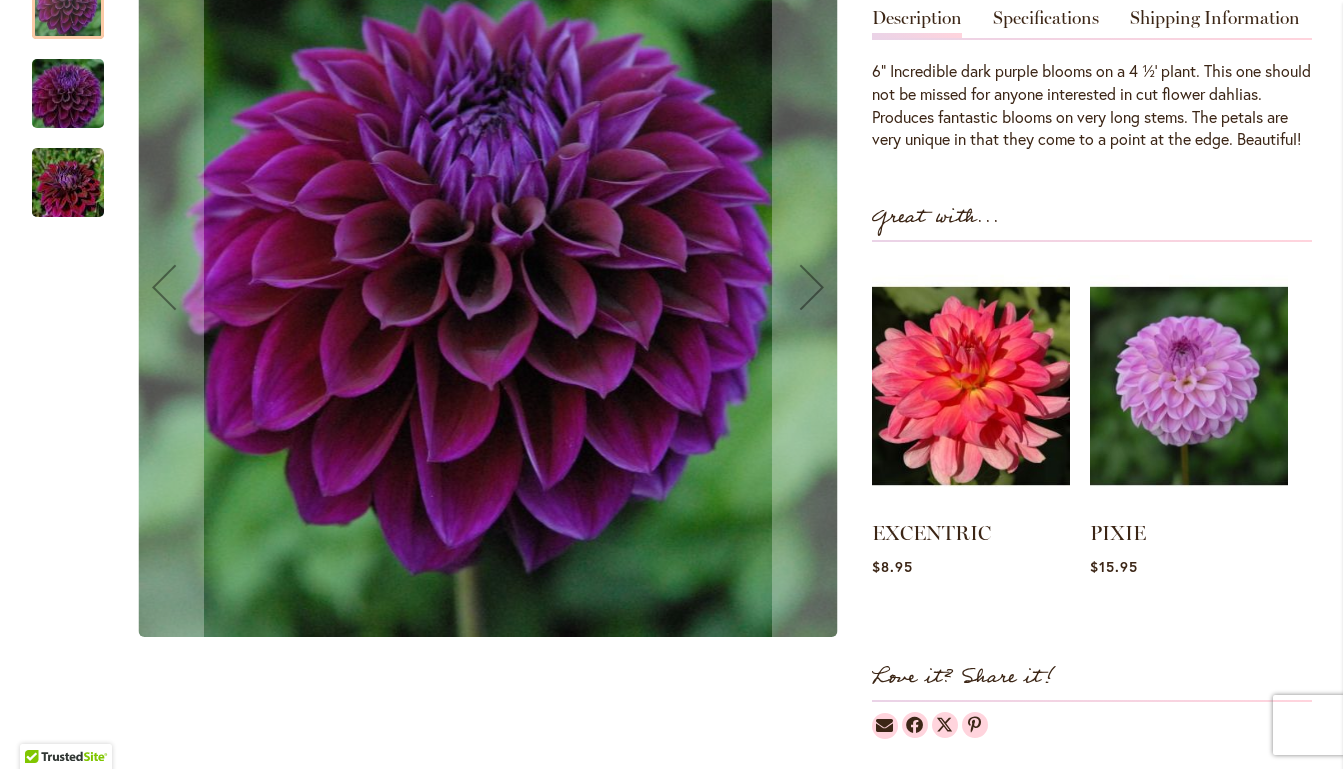 scroll, scrollTop: 0, scrollLeft: 0, axis: both 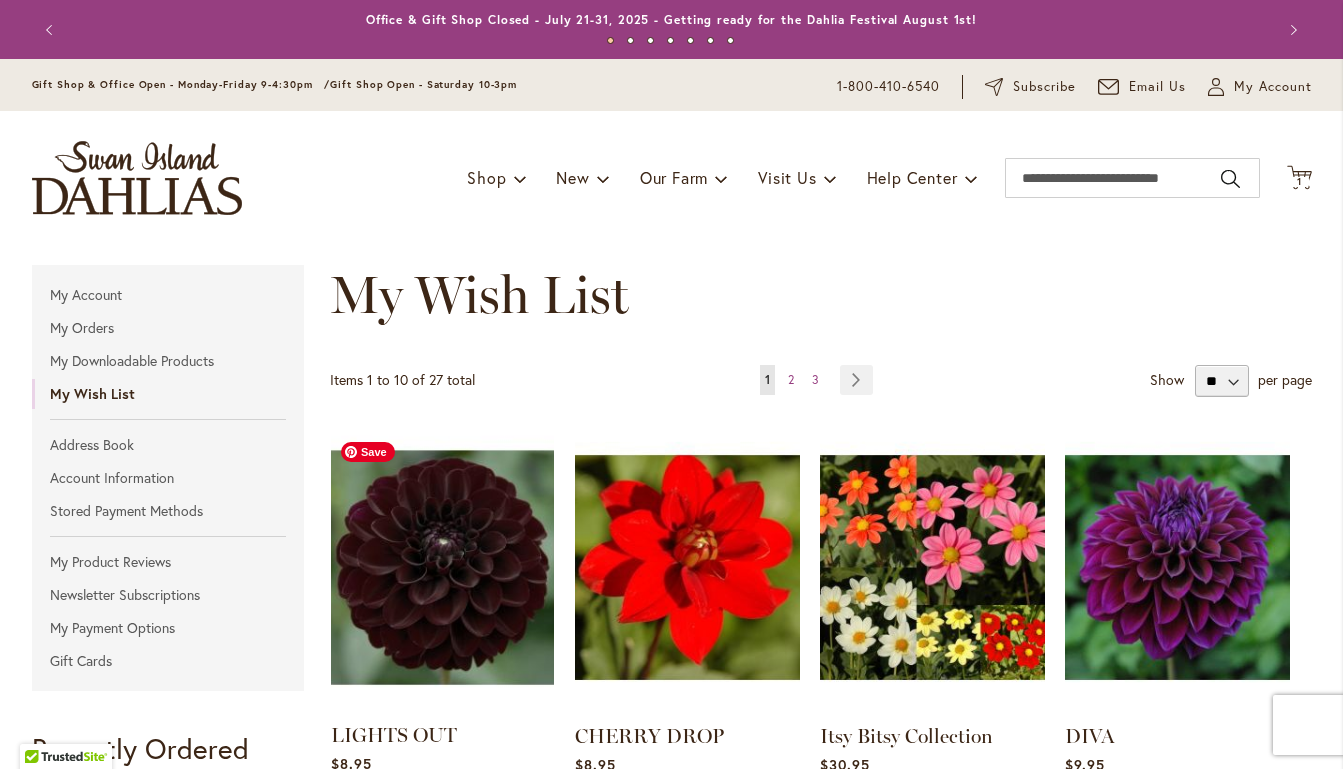 click at bounding box center (442, 567) 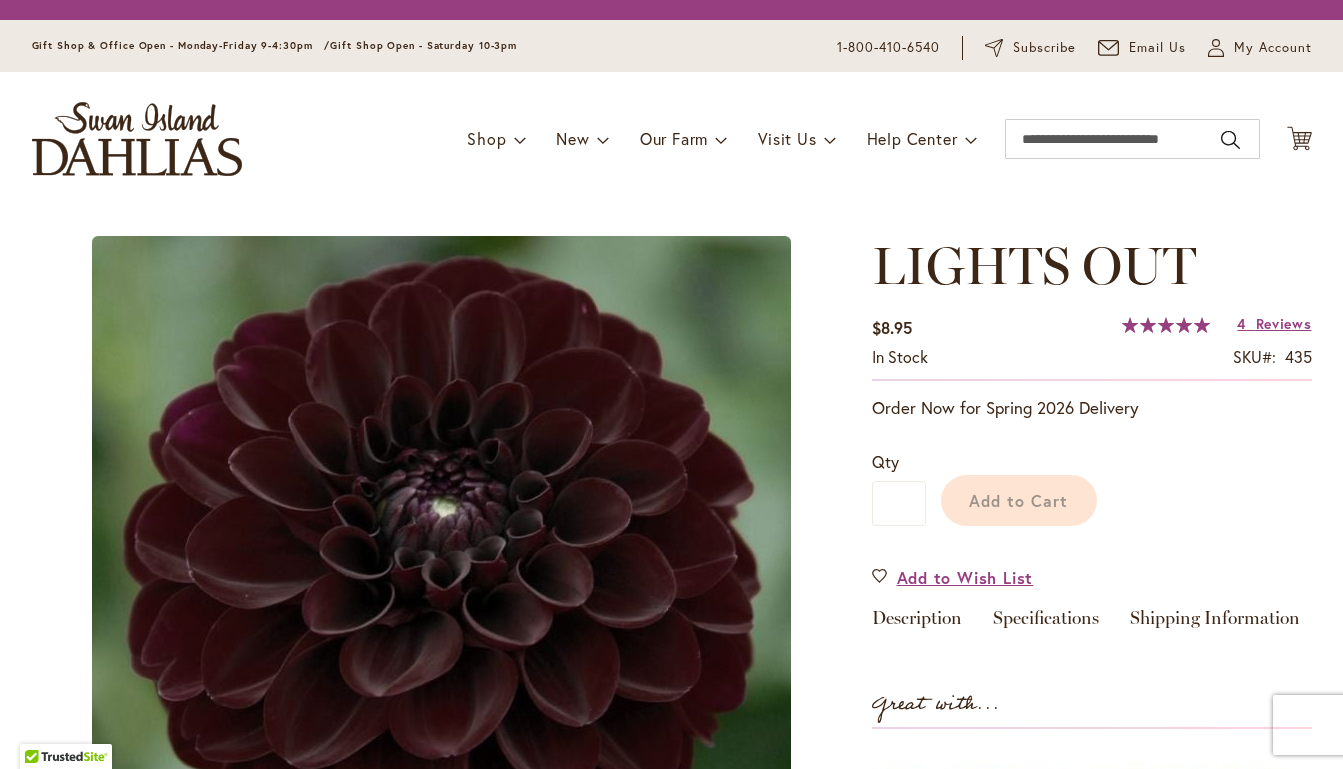 scroll, scrollTop: 0, scrollLeft: 0, axis: both 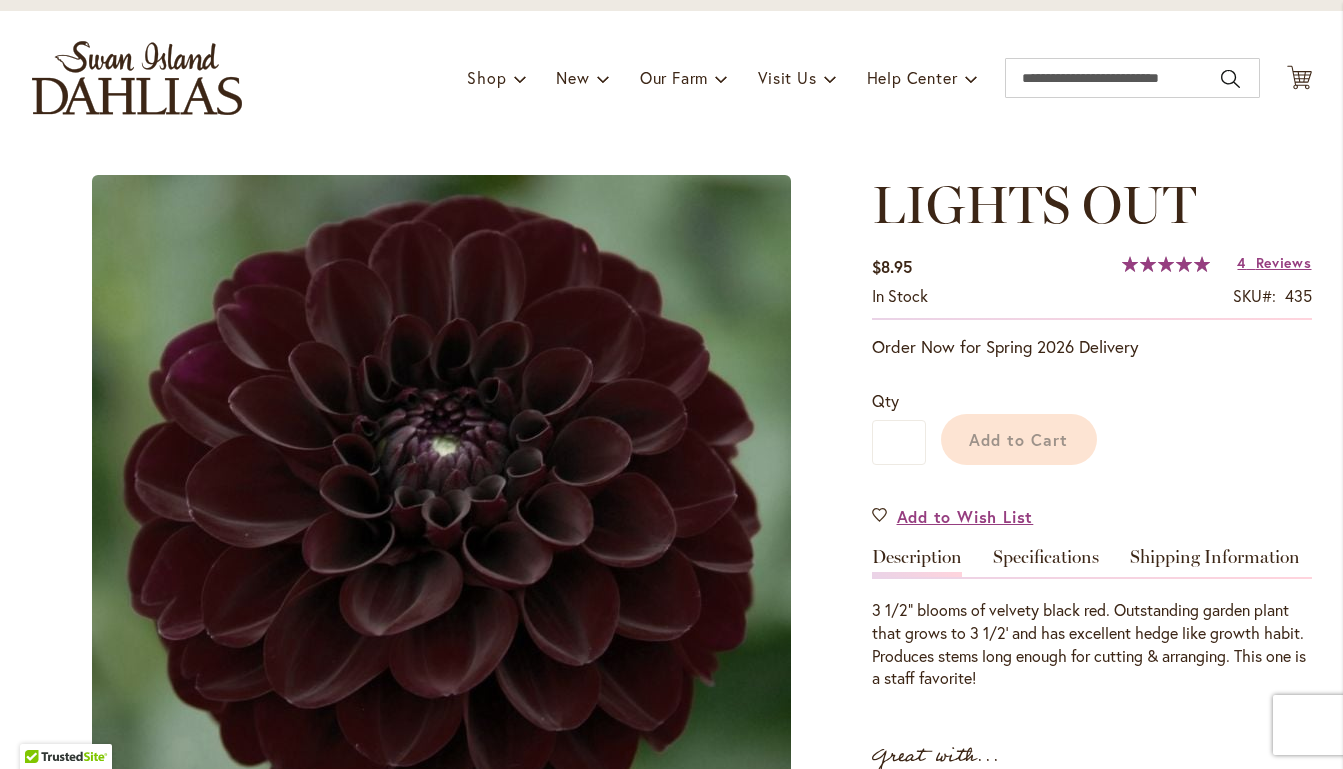 type on "*****" 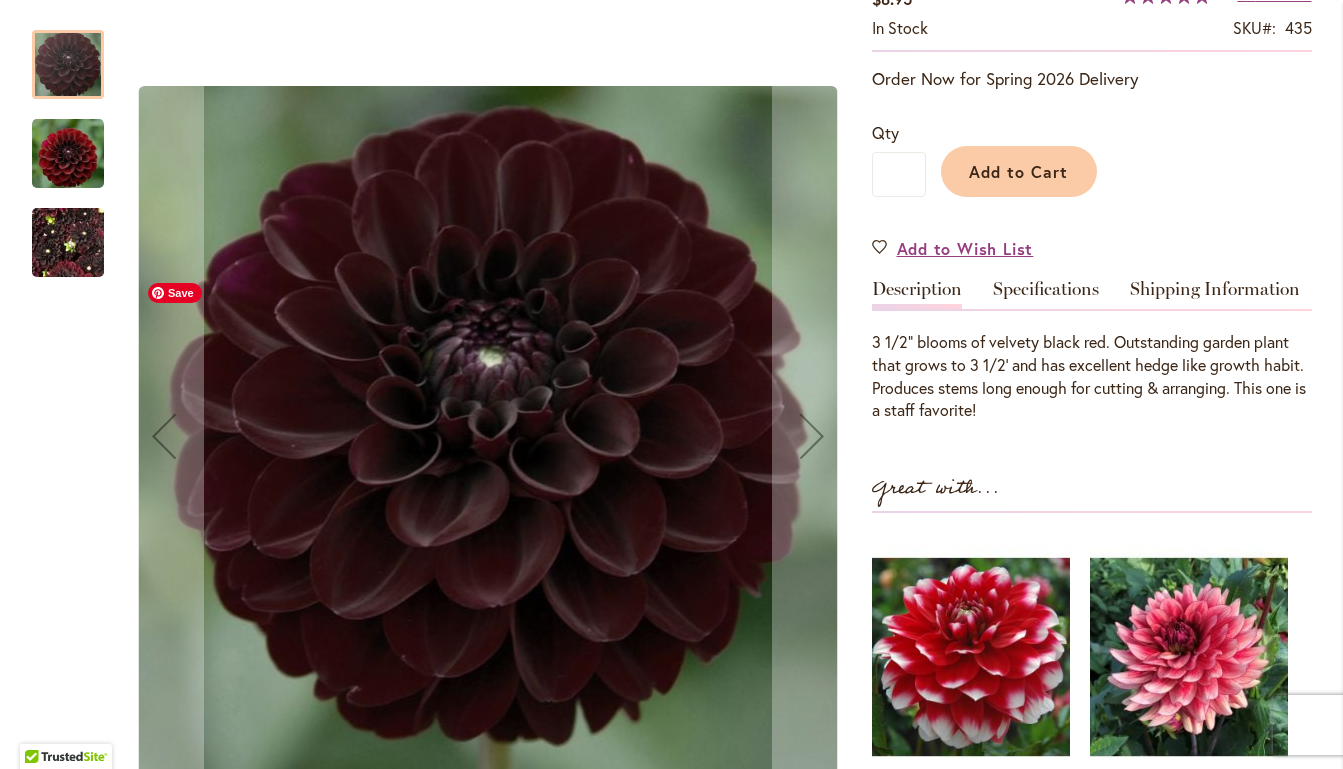 scroll, scrollTop: 400, scrollLeft: 0, axis: vertical 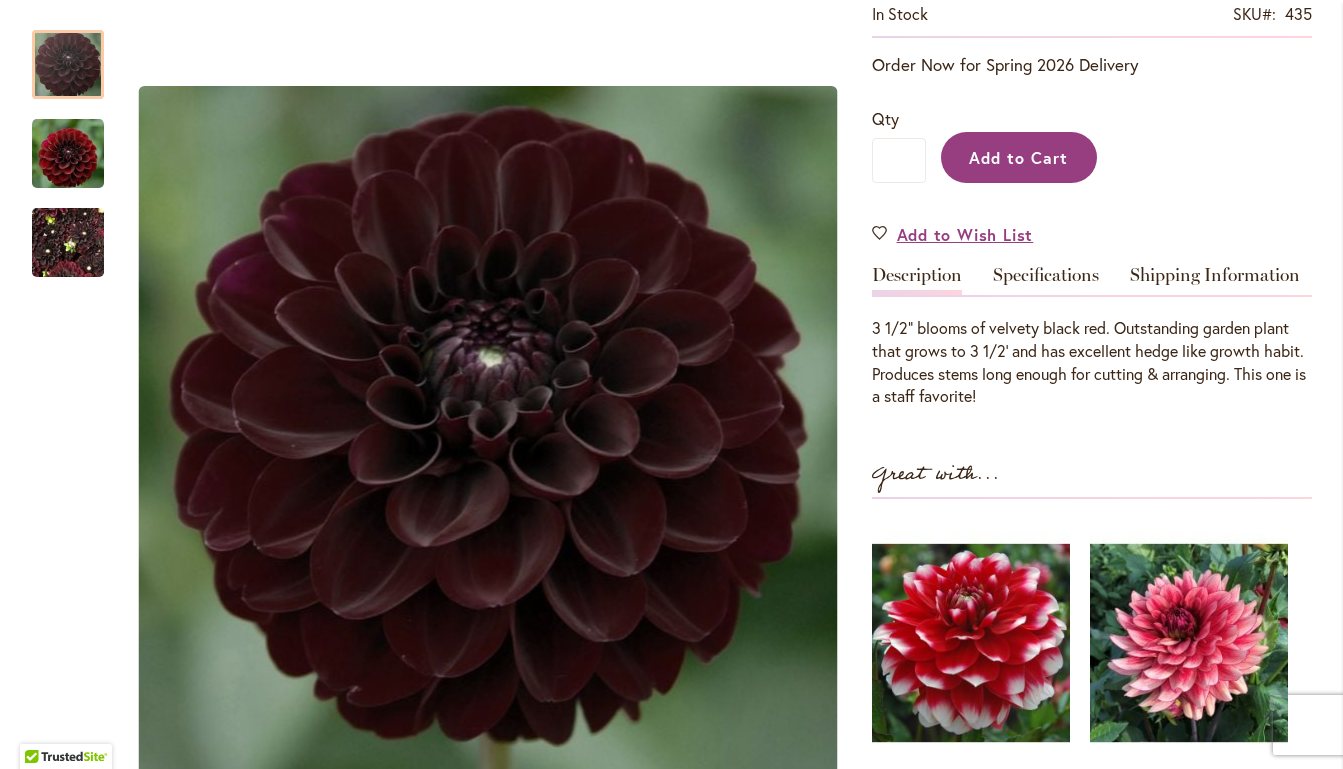 click on "Add to Cart" at bounding box center (1018, 157) 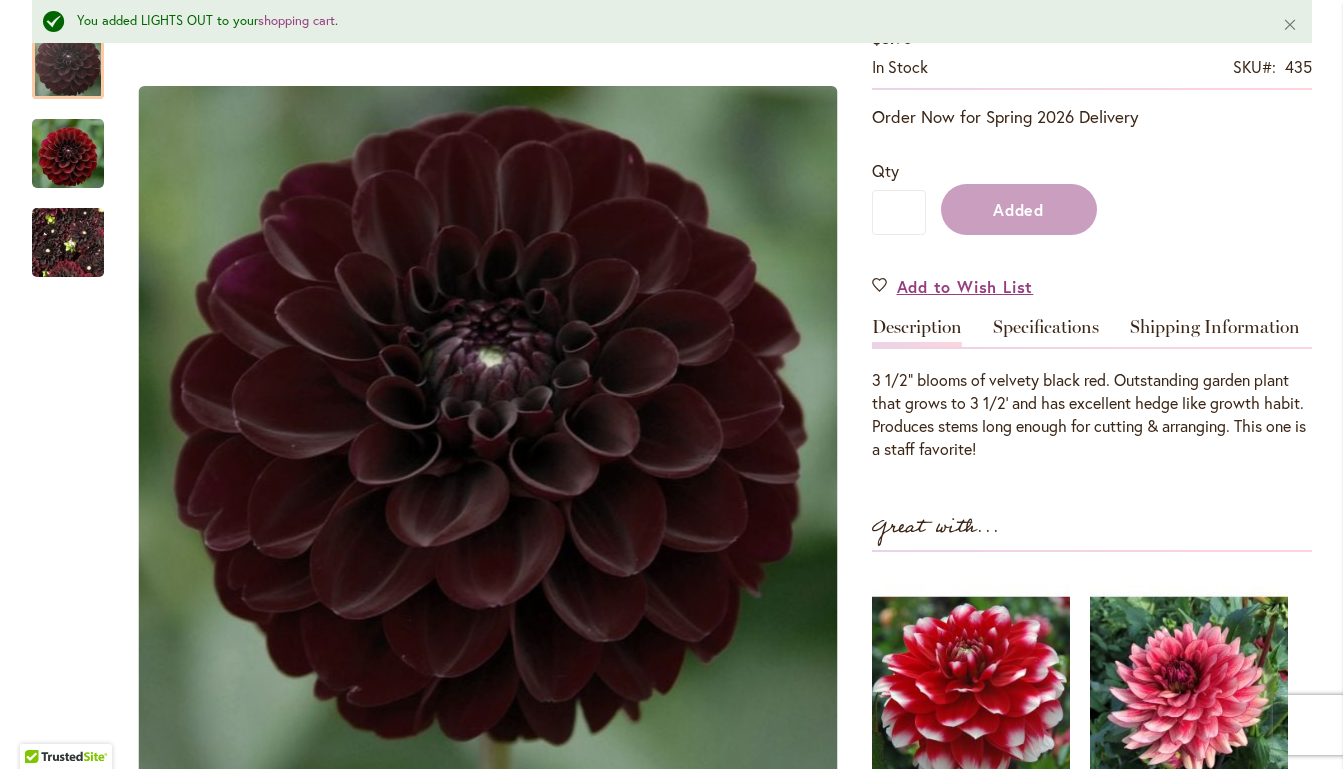 scroll, scrollTop: 457, scrollLeft: 0, axis: vertical 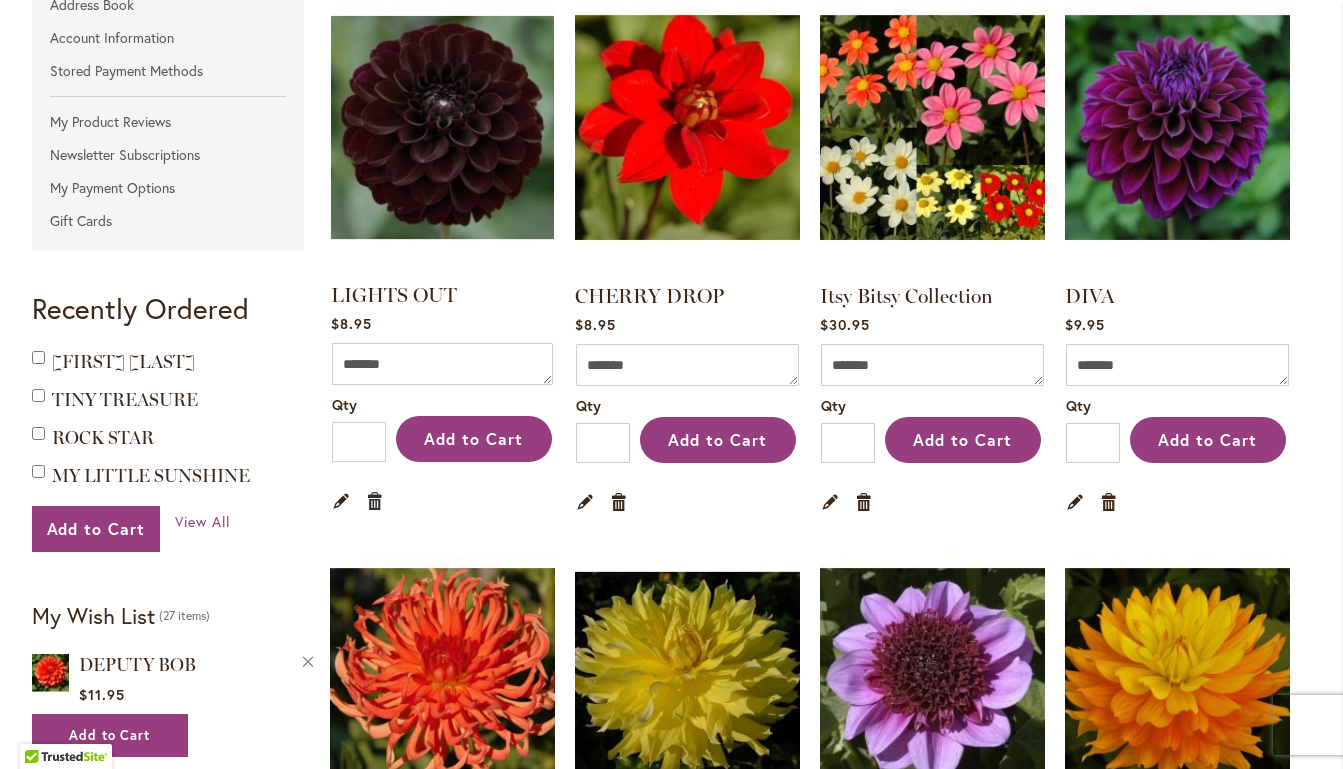 click on "Remove item" at bounding box center (375, 500) 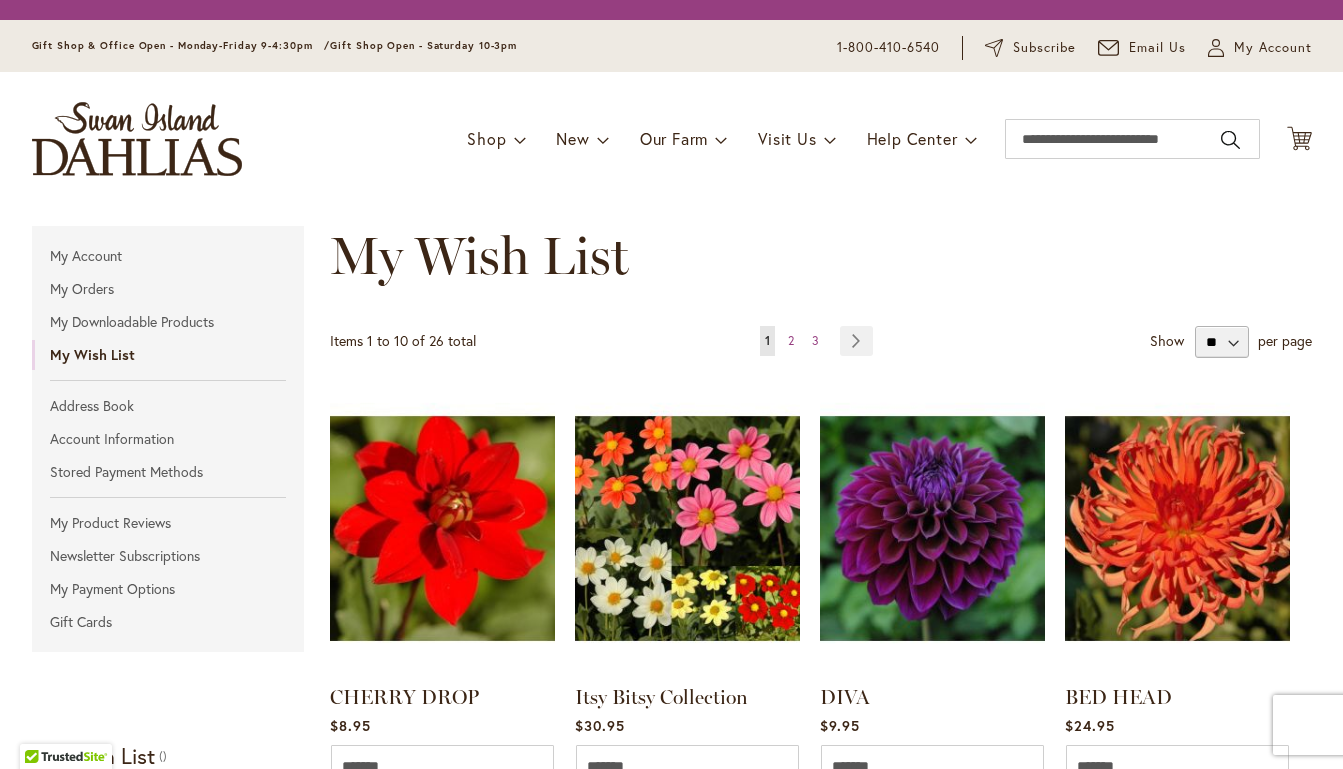 scroll, scrollTop: 0, scrollLeft: 0, axis: both 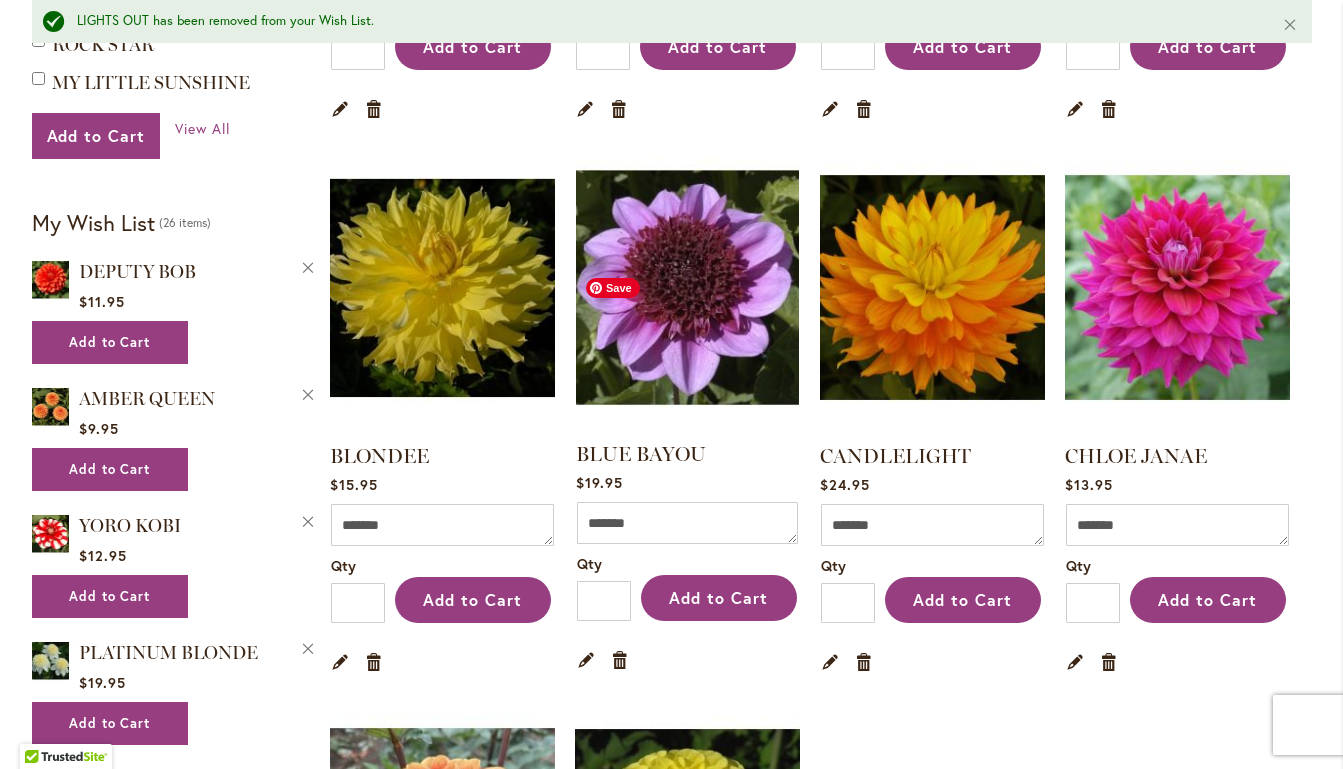 click at bounding box center [687, 287] 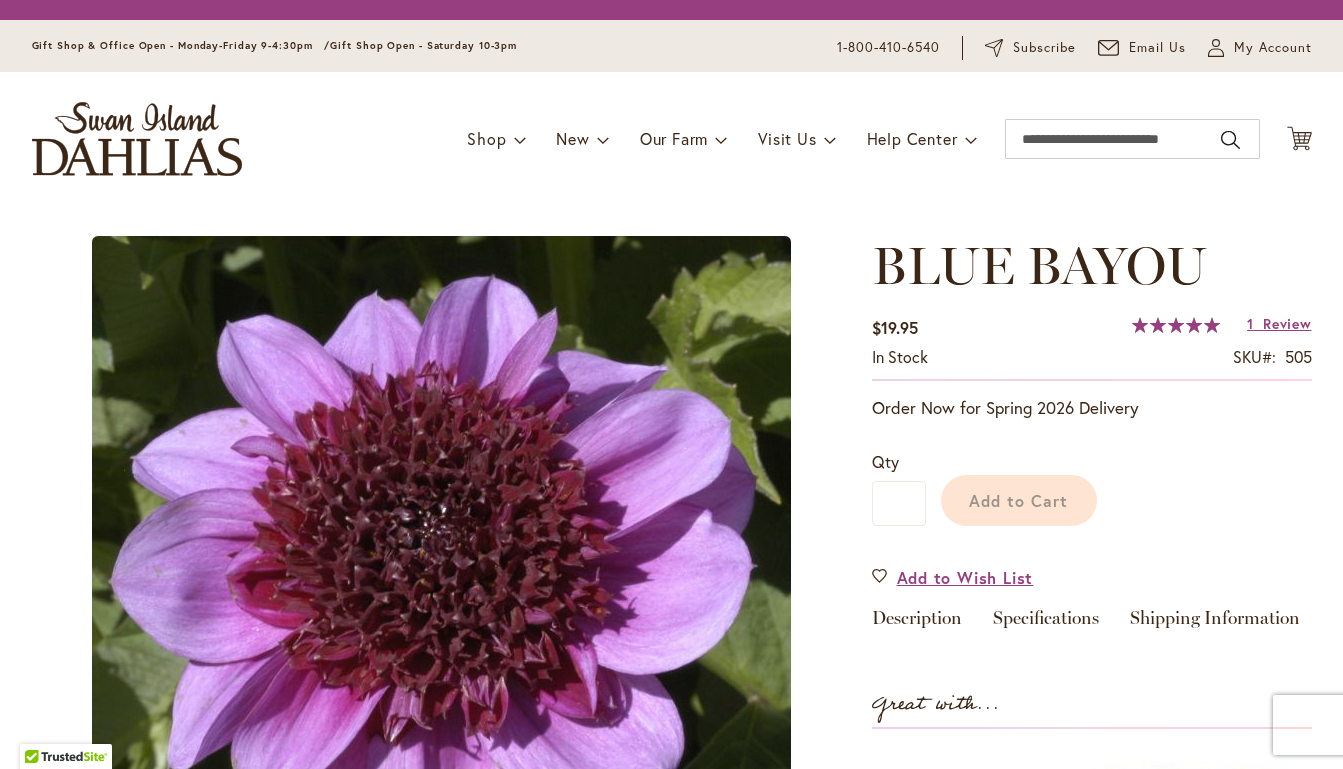 scroll, scrollTop: 0, scrollLeft: 0, axis: both 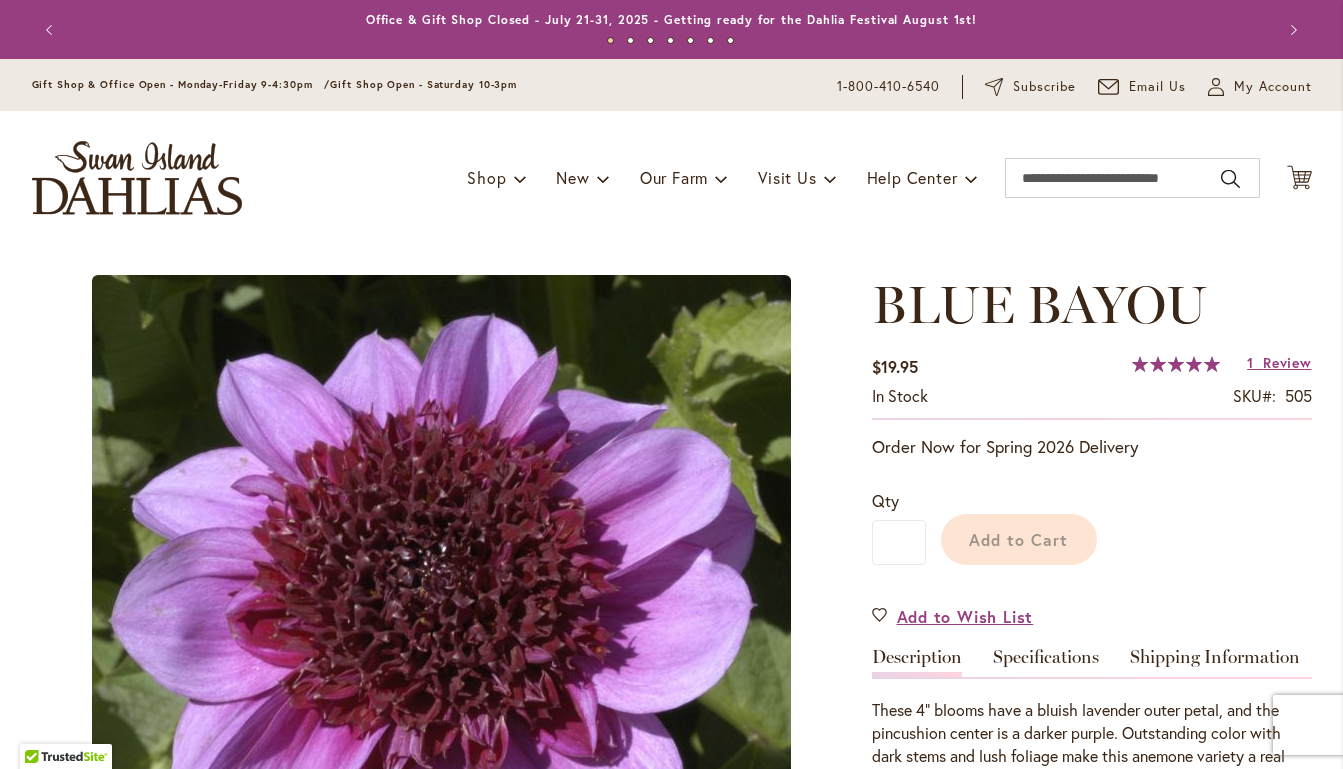 type on "*****" 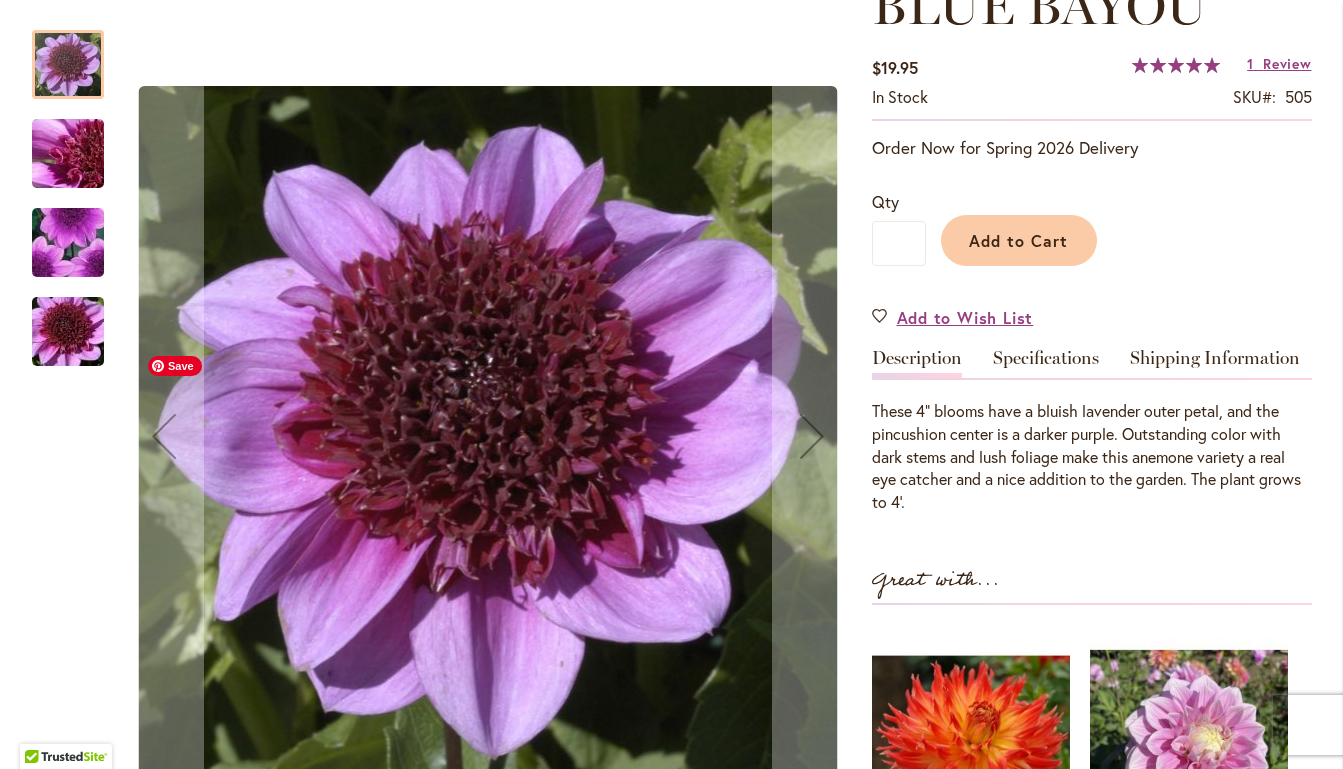 scroll, scrollTop: 311, scrollLeft: 0, axis: vertical 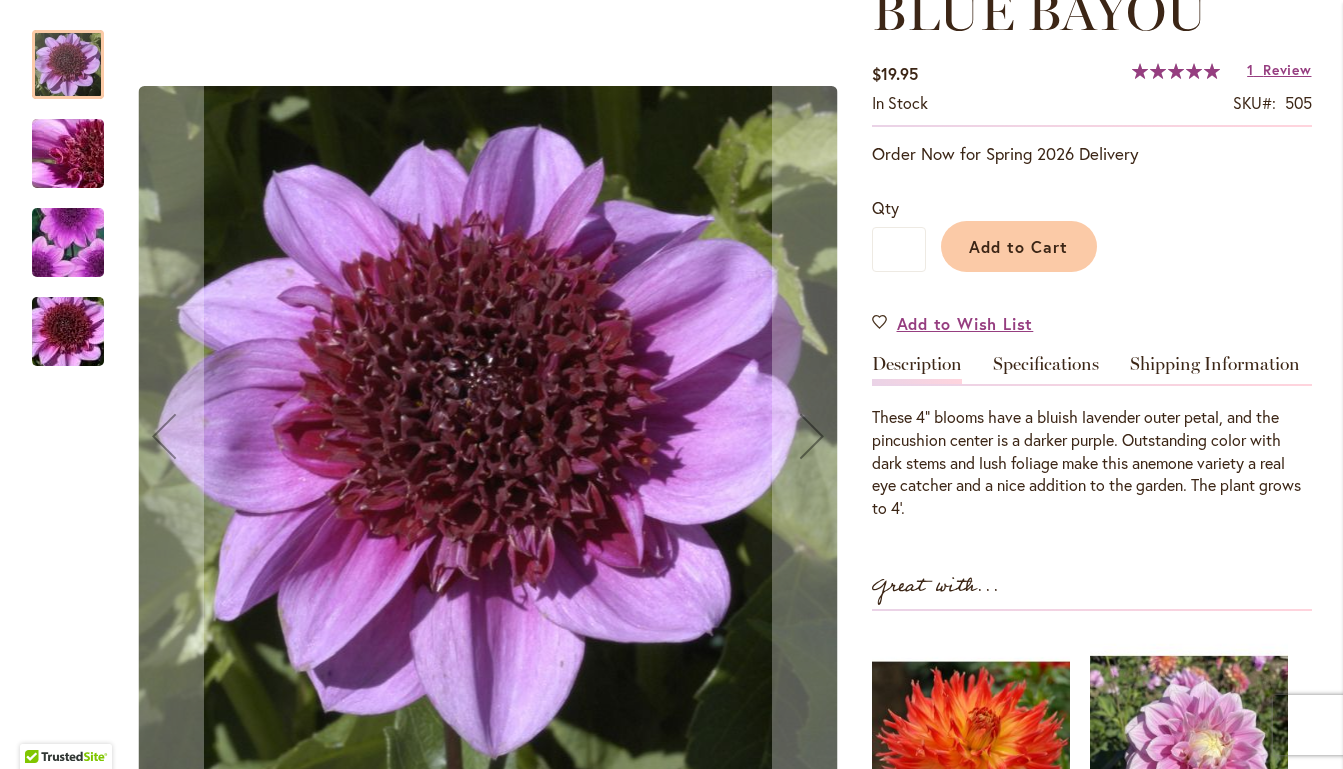 click at bounding box center [68, 332] 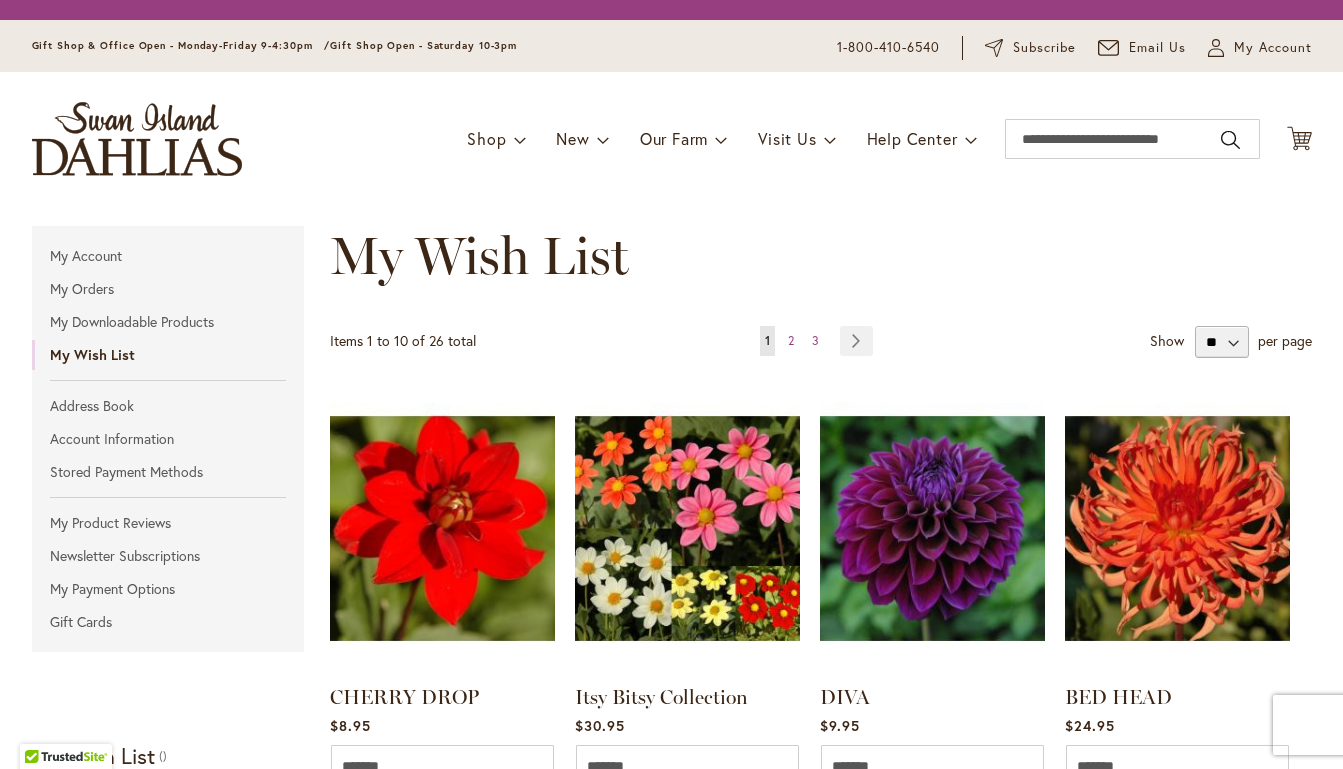 scroll, scrollTop: 0, scrollLeft: 0, axis: both 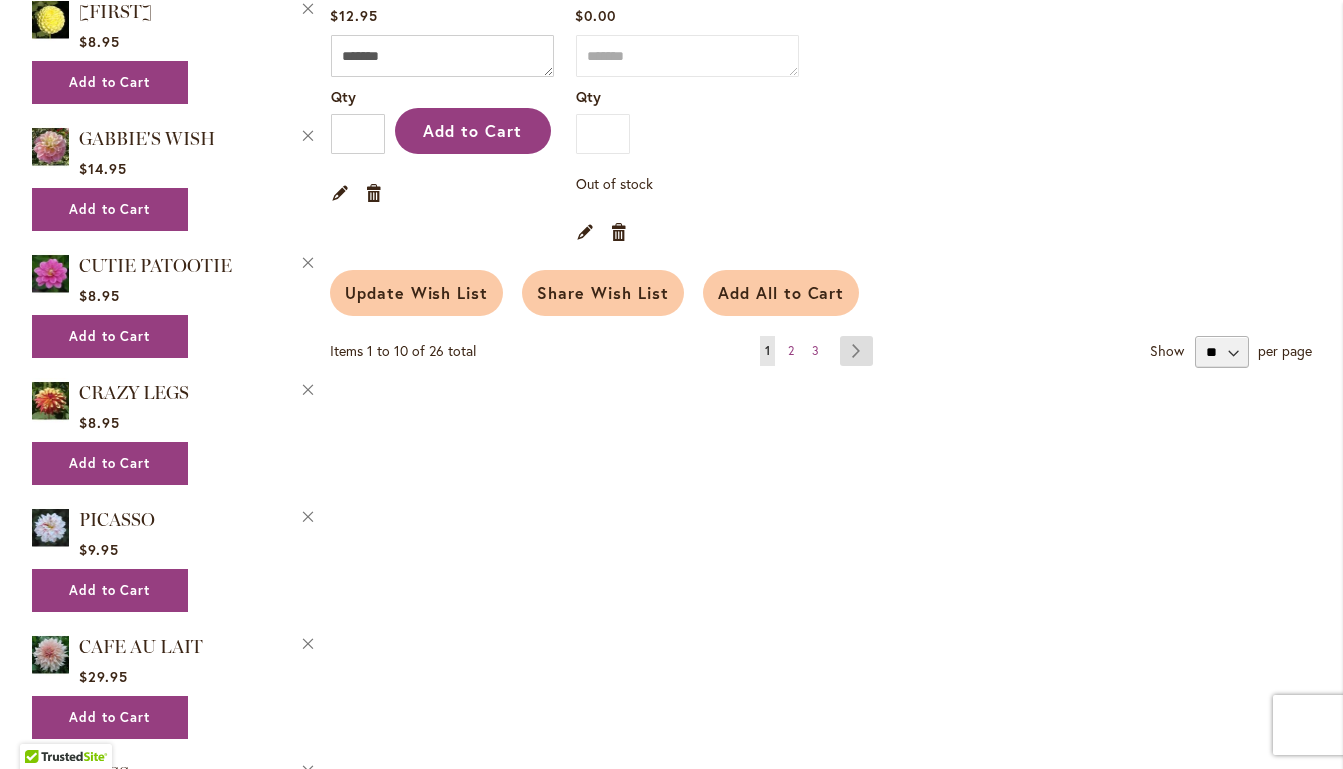 click on "Page
Next" at bounding box center [856, 351] 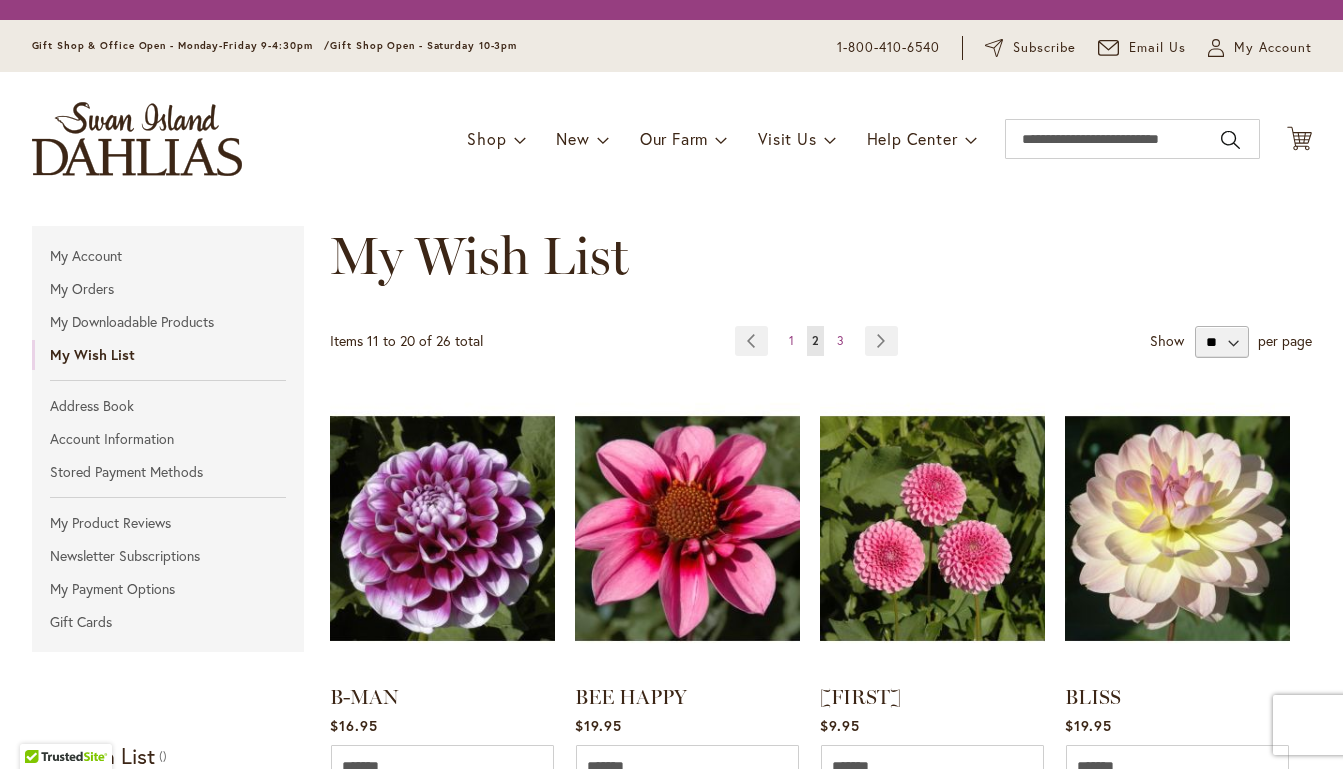 scroll, scrollTop: 0, scrollLeft: 0, axis: both 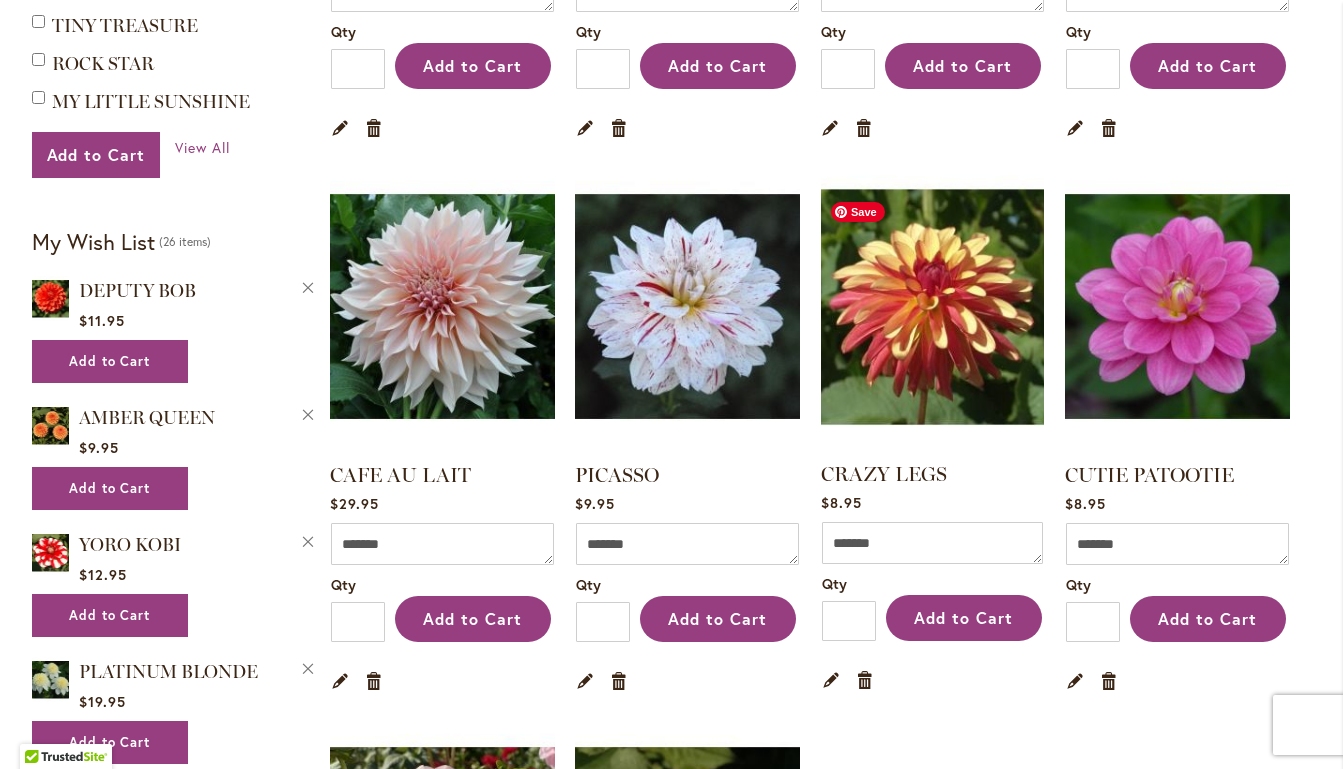 click at bounding box center [932, 306] 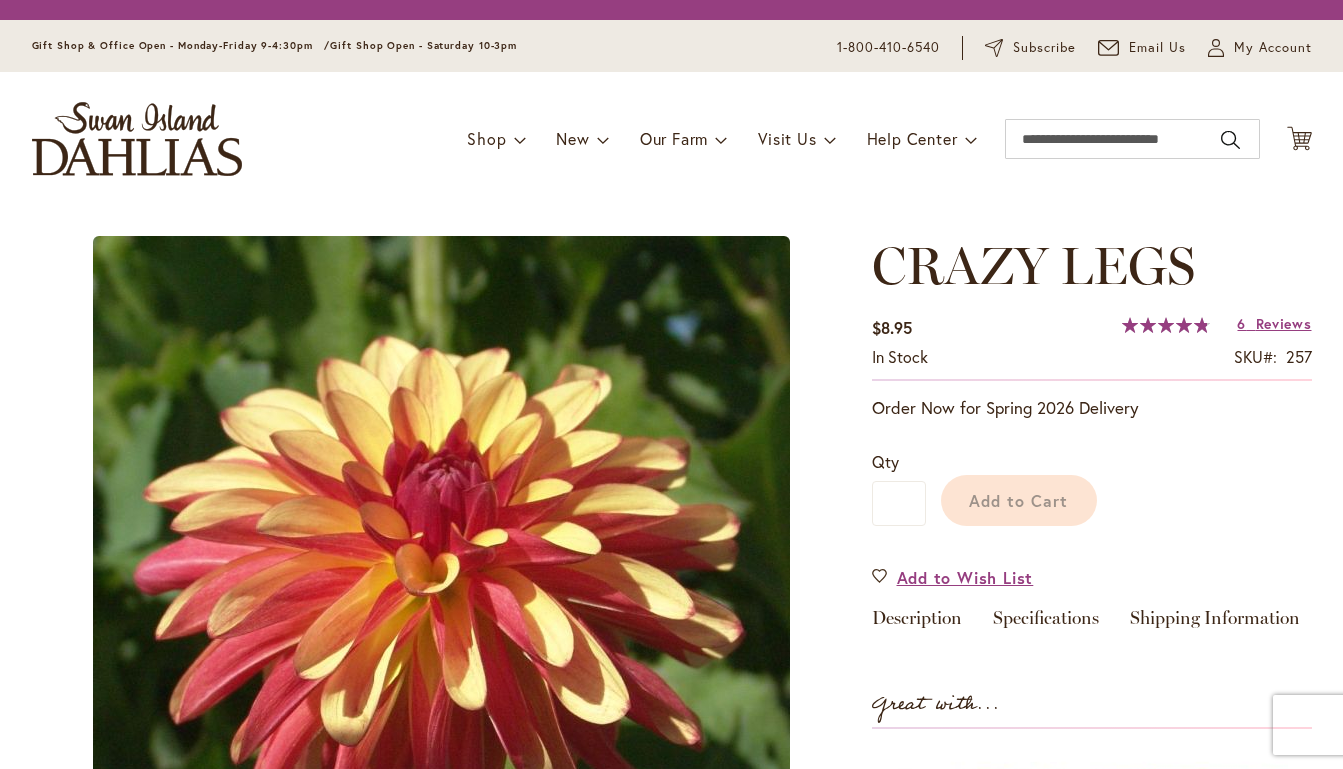 scroll, scrollTop: 0, scrollLeft: 0, axis: both 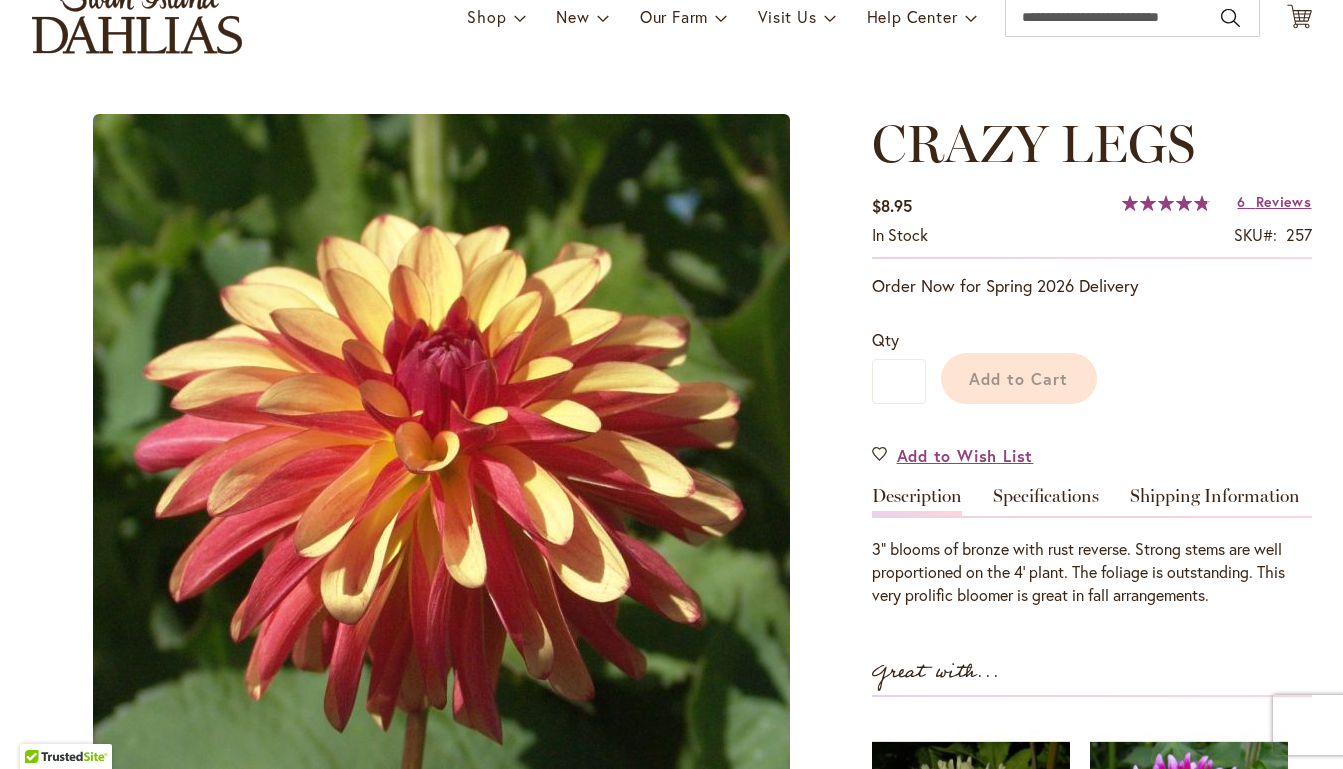 type on "*****" 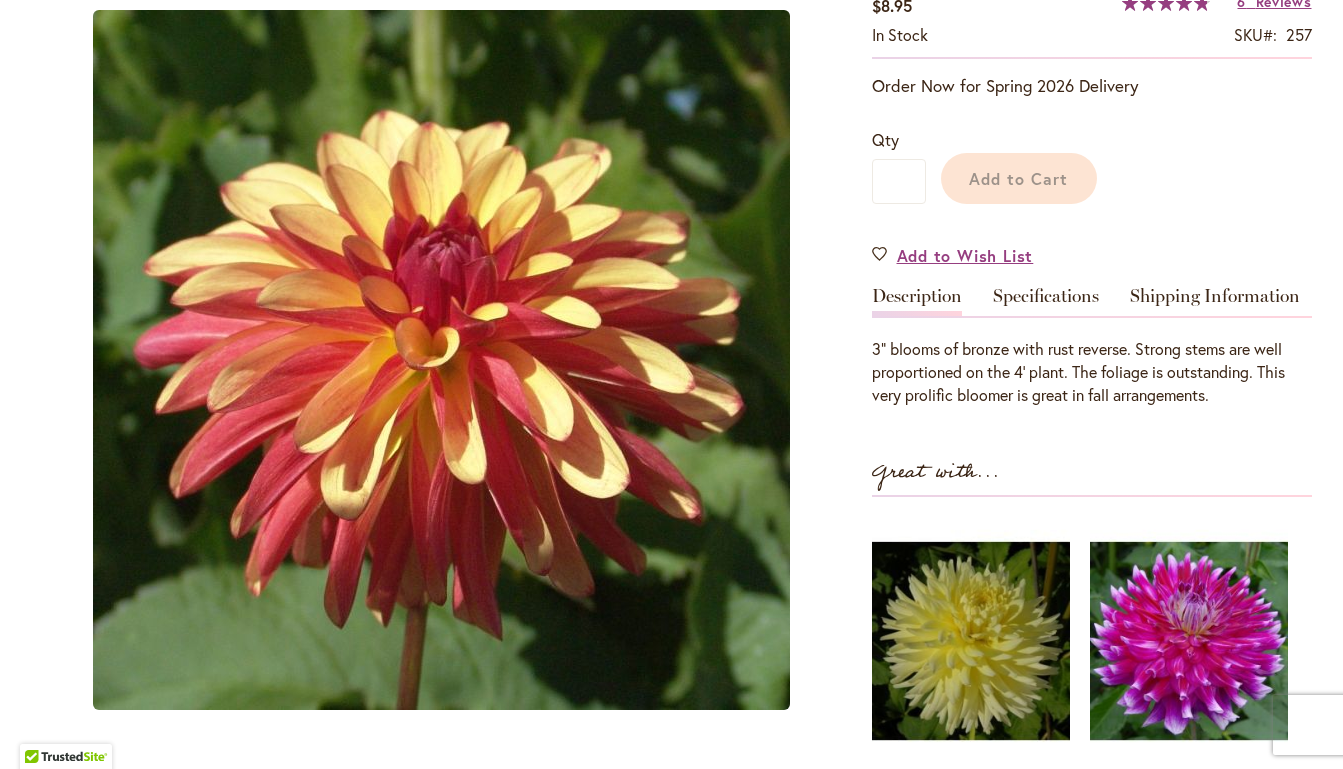 scroll, scrollTop: 382, scrollLeft: 0, axis: vertical 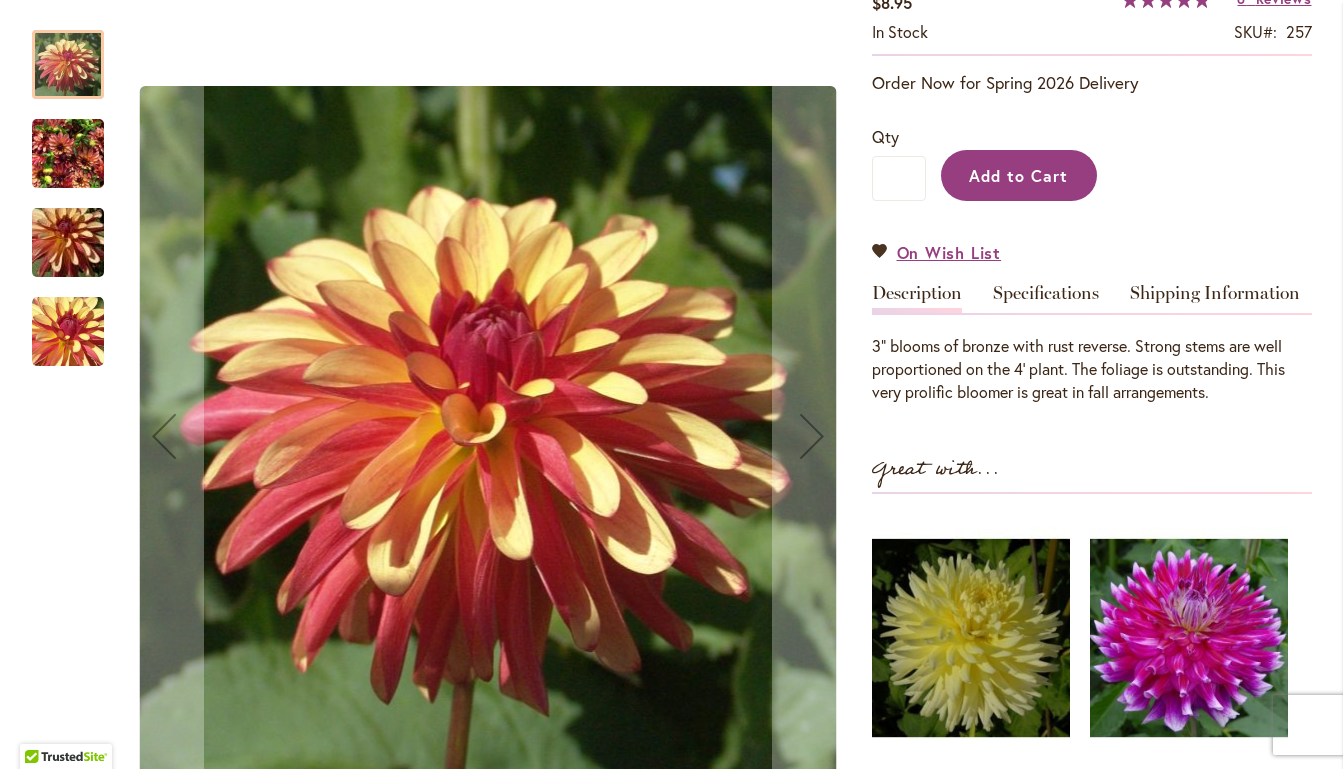 click on "Add to Cart" at bounding box center (1018, 175) 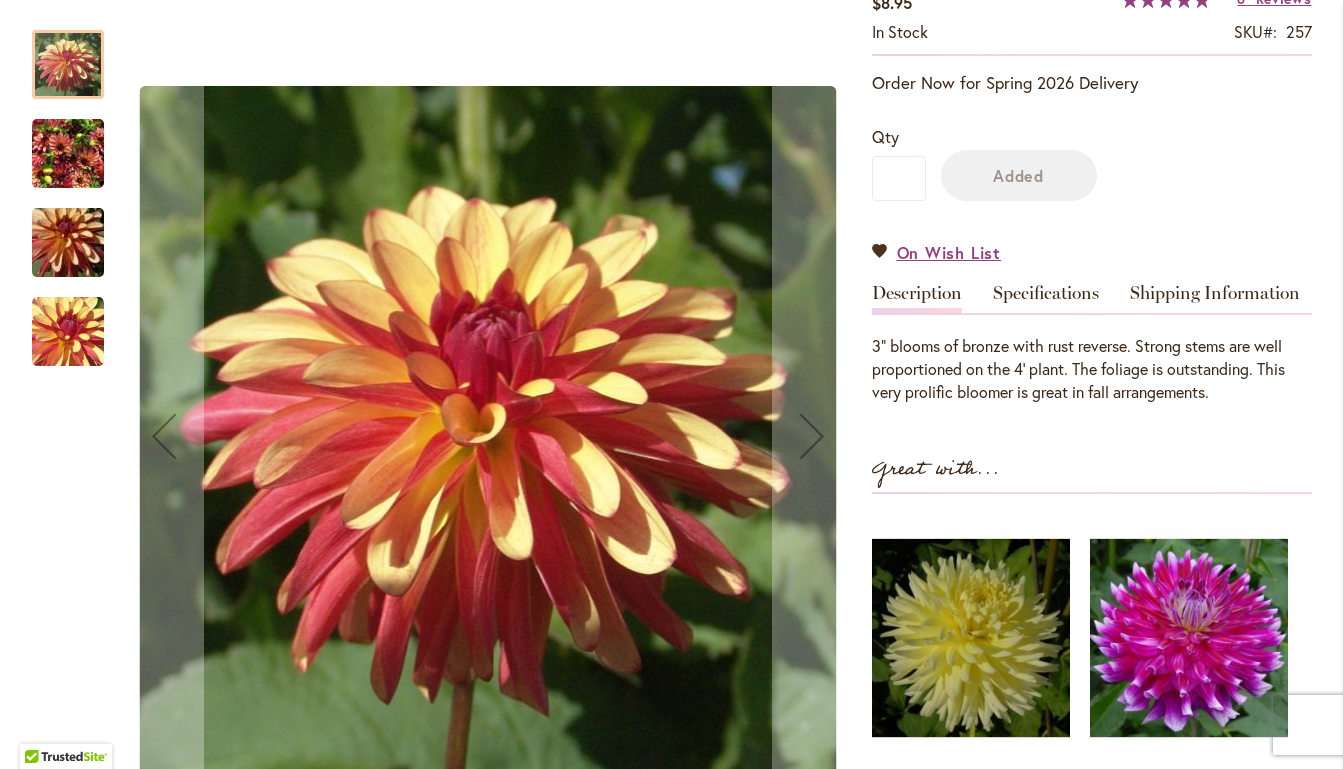 scroll, scrollTop: 439, scrollLeft: 0, axis: vertical 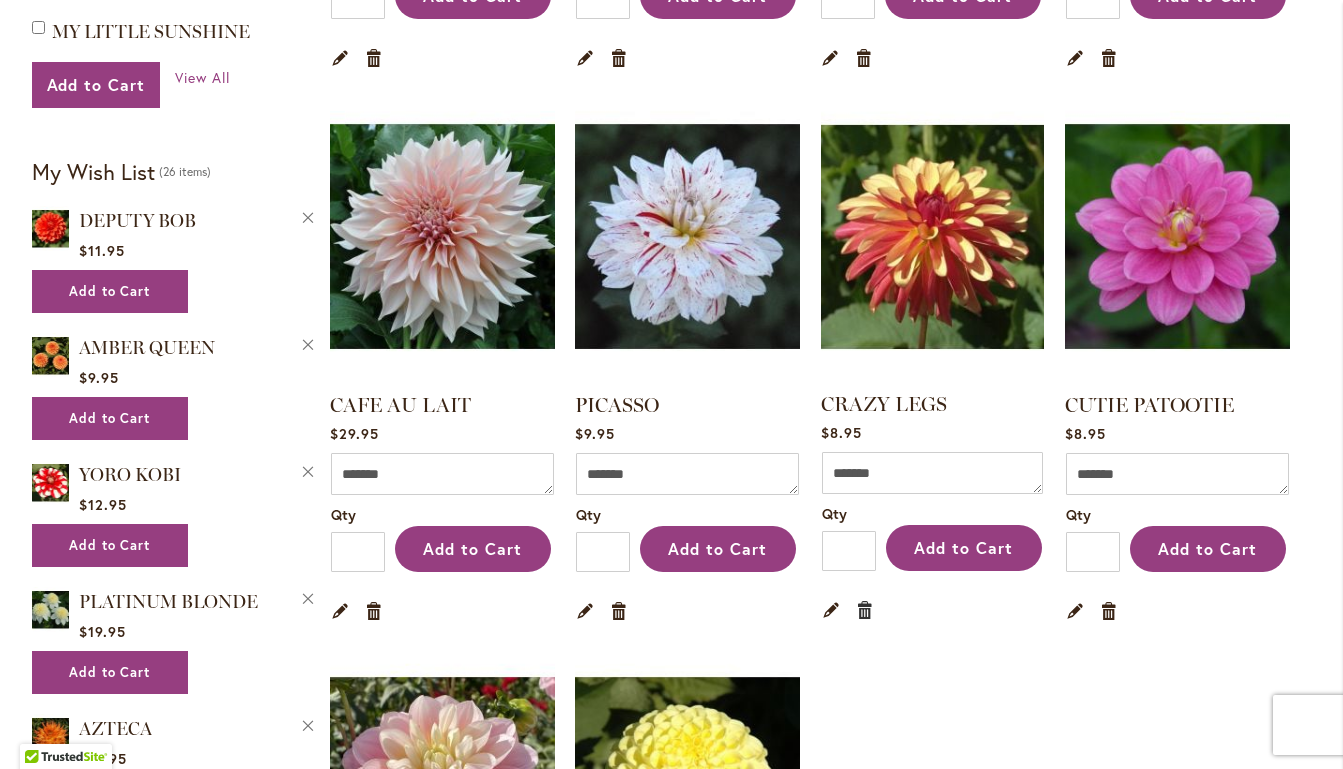 click on "Remove item" at bounding box center (865, 609) 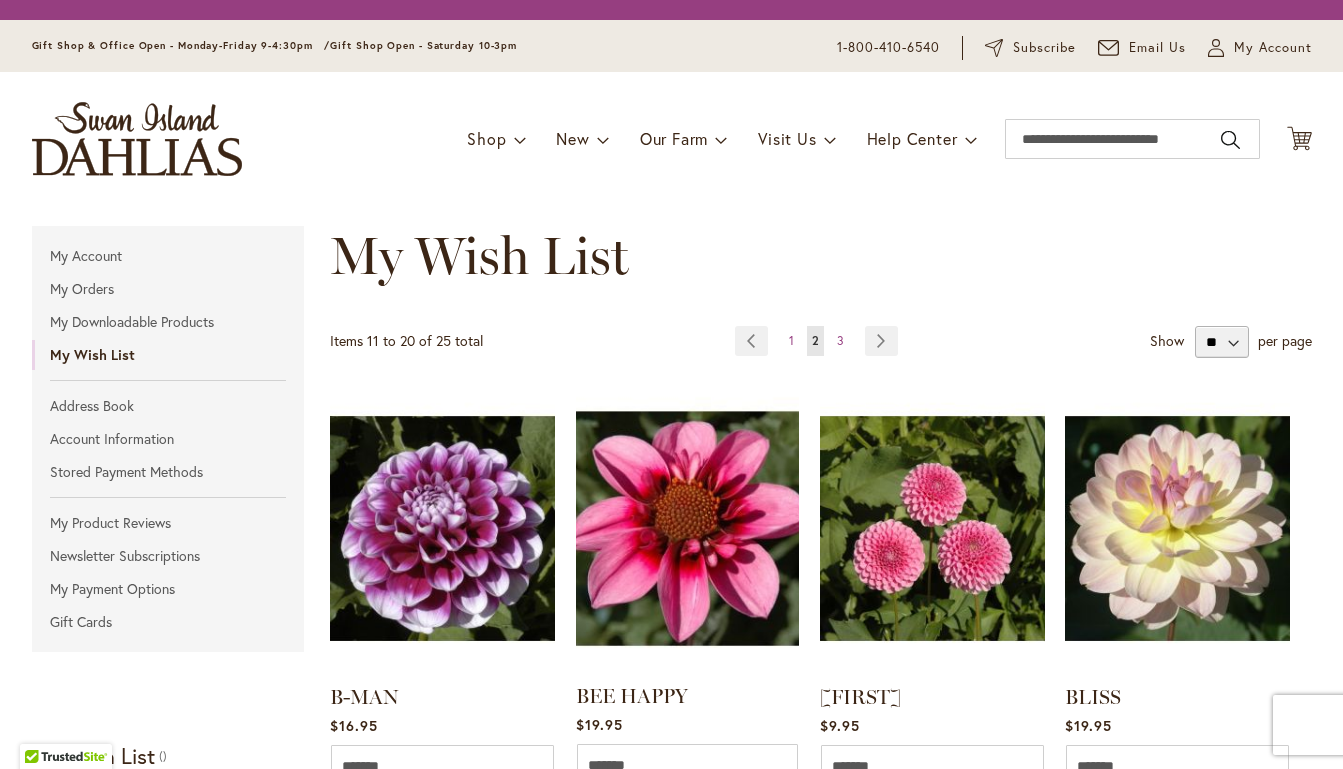 scroll, scrollTop: 0, scrollLeft: 0, axis: both 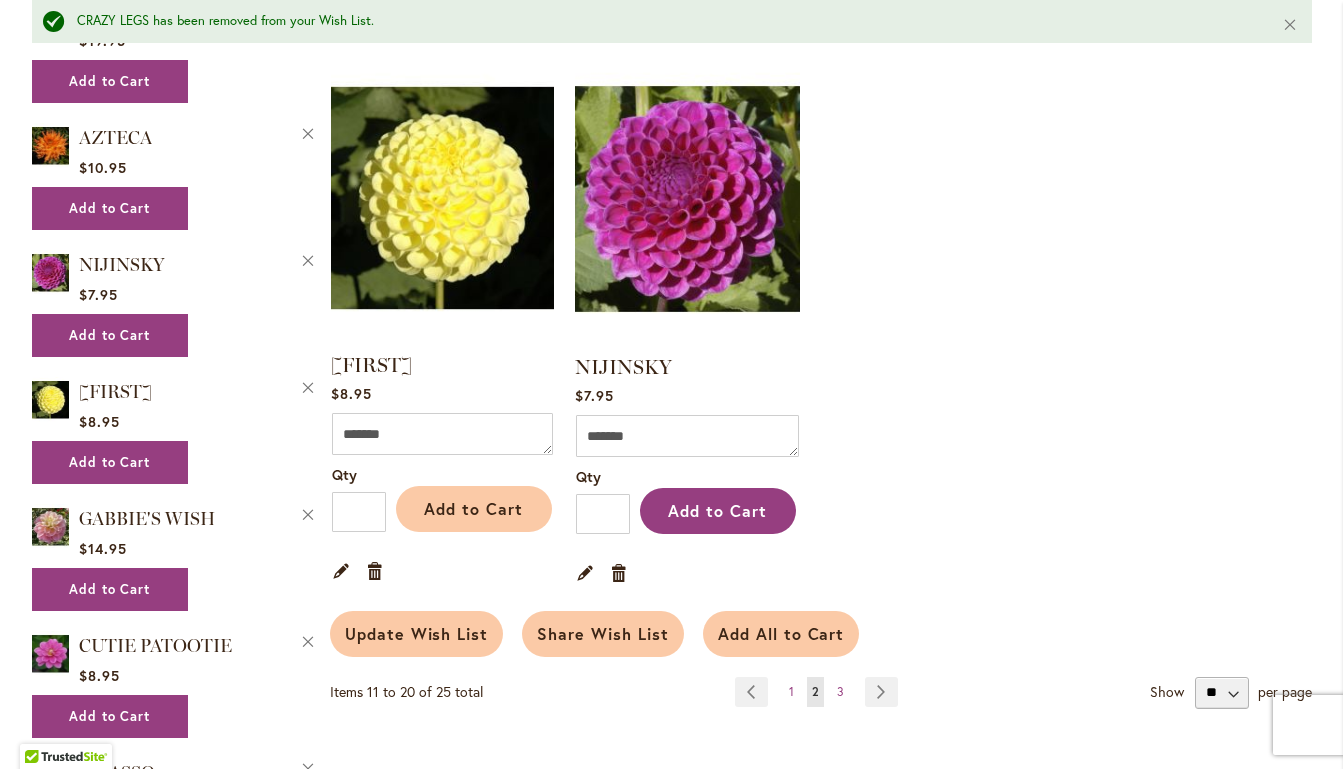 click on "Add to Cart" at bounding box center [473, 508] 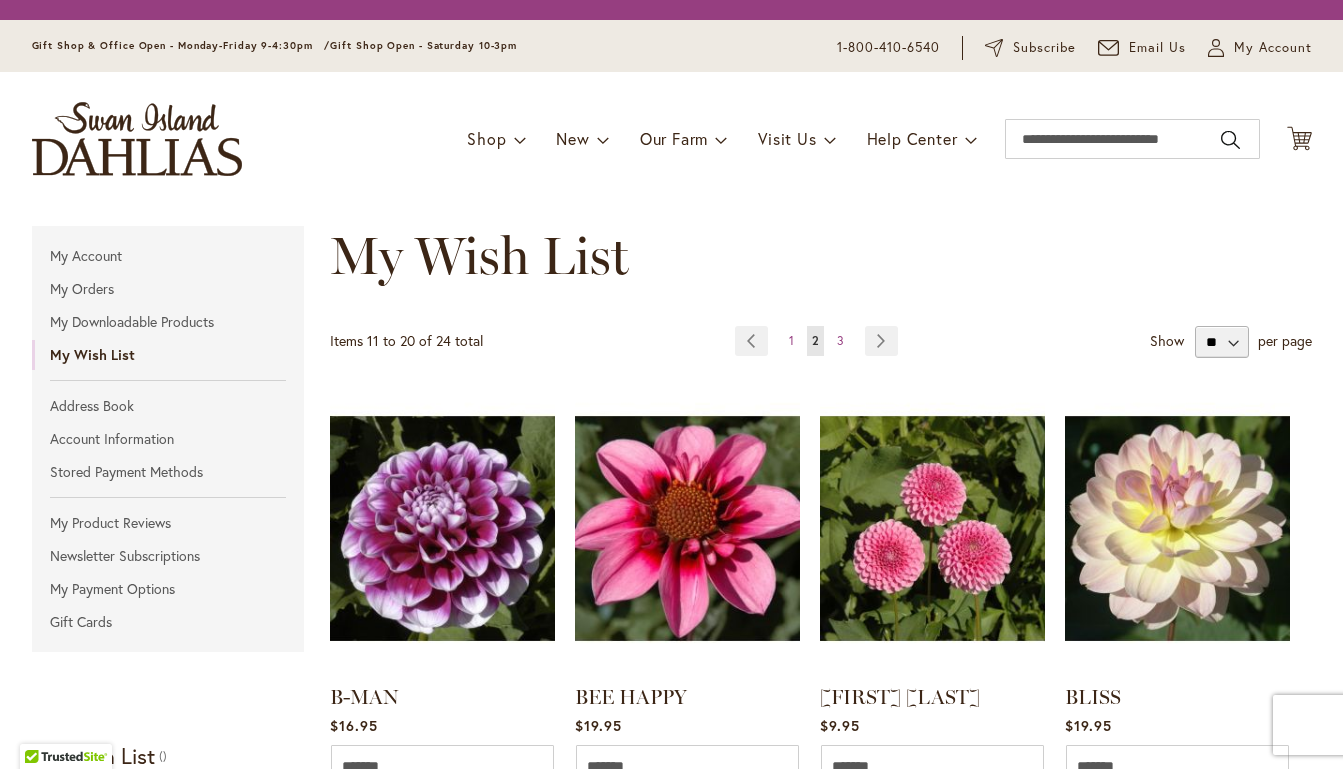 scroll, scrollTop: 0, scrollLeft: 0, axis: both 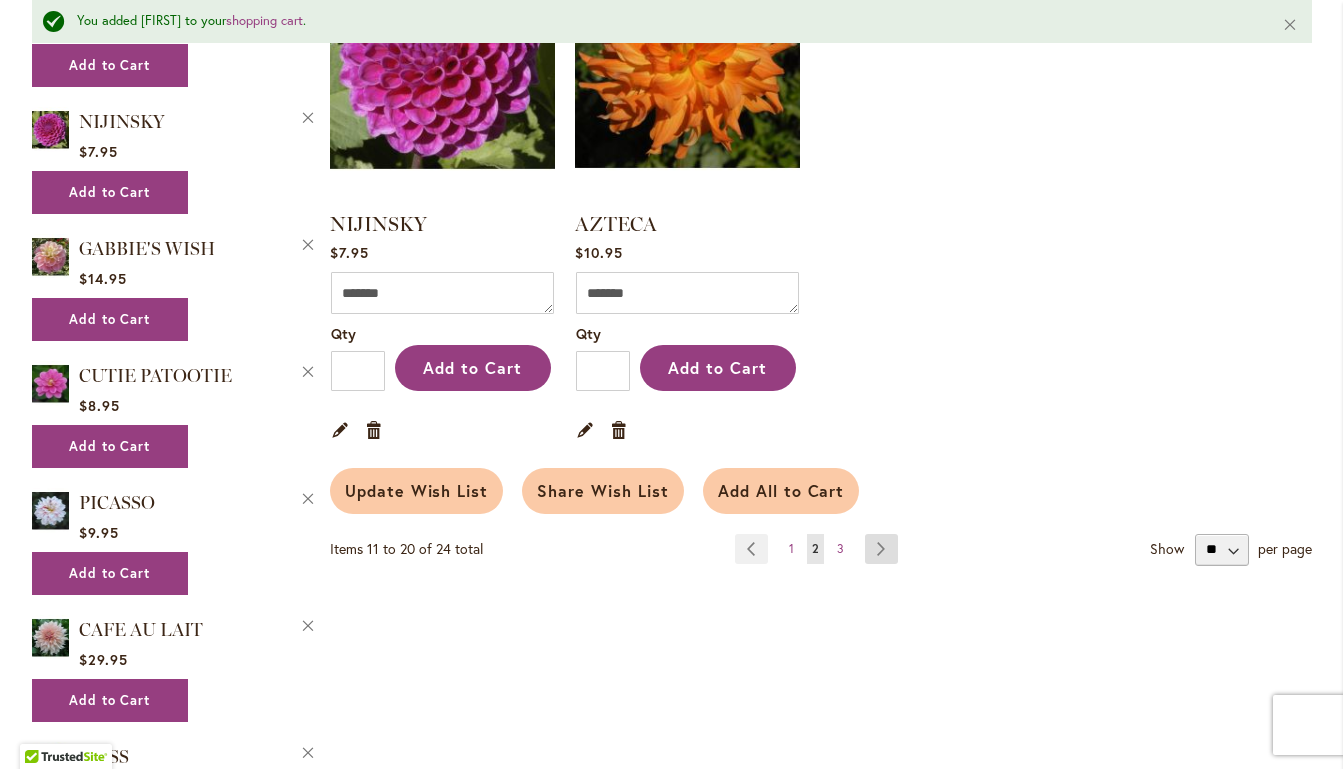 click on "Page
Next" at bounding box center [881, 549] 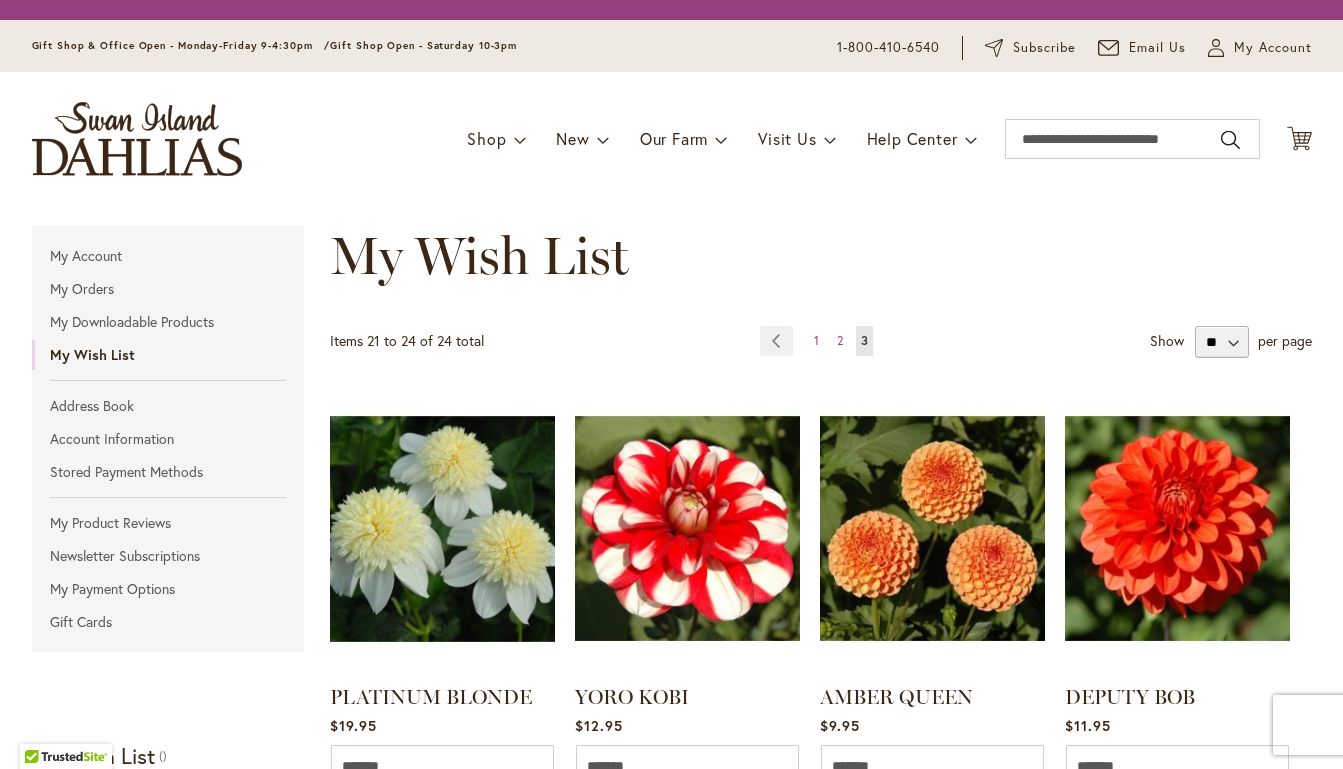 scroll, scrollTop: 0, scrollLeft: 0, axis: both 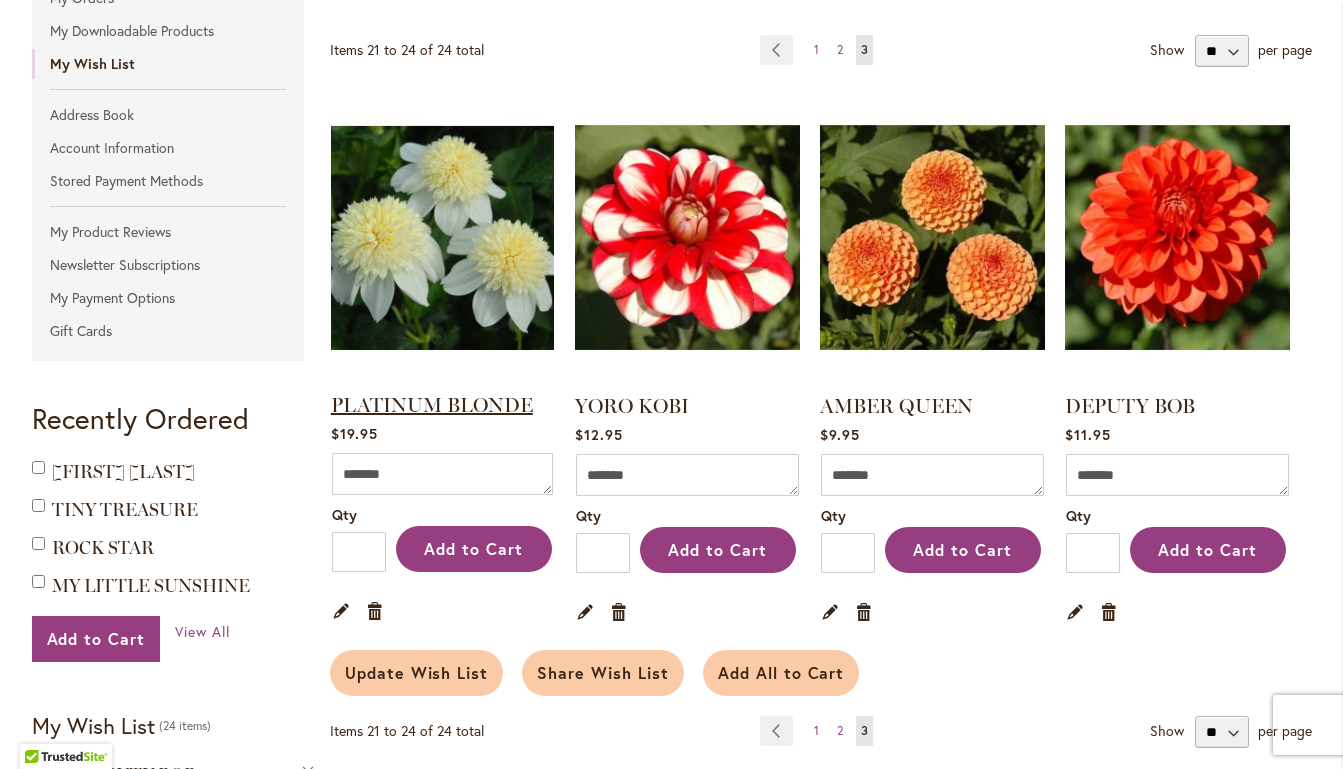 click on "PLATINUM BLONDE" at bounding box center (432, 405) 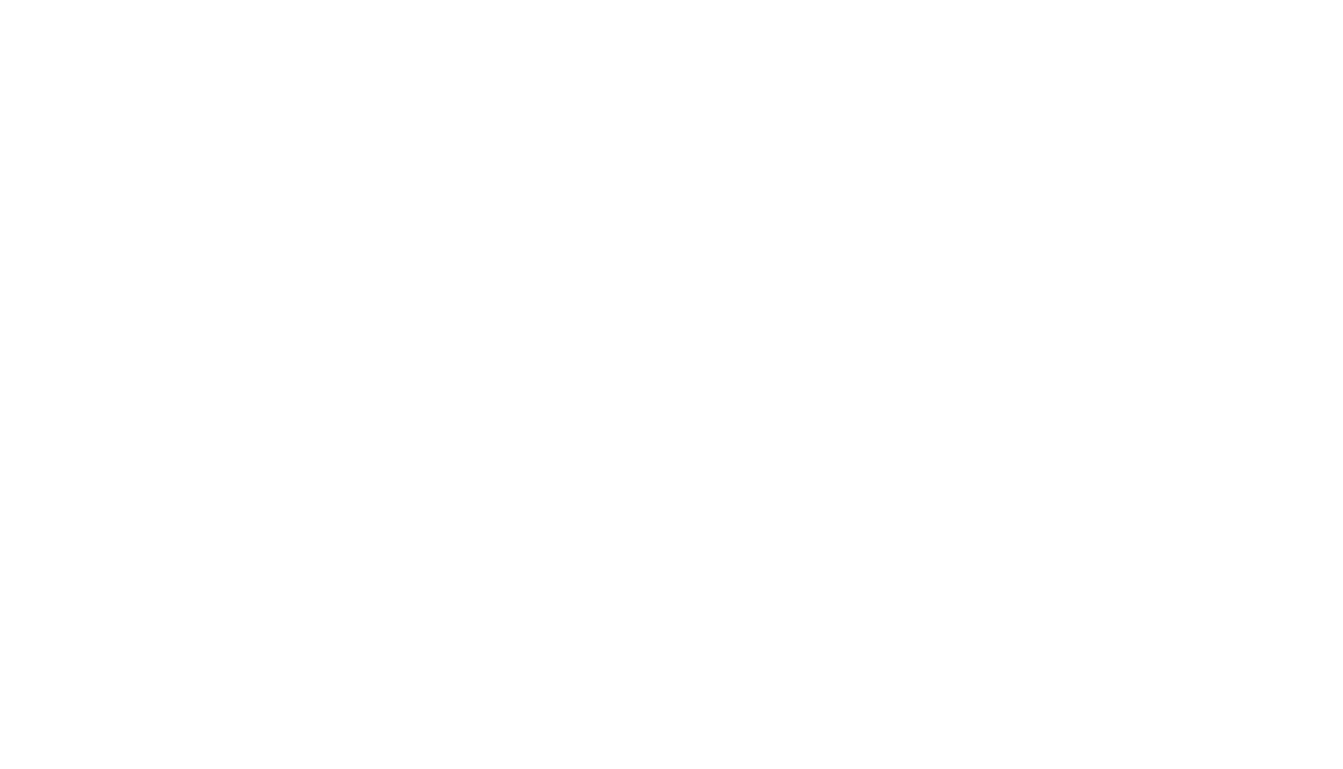 scroll, scrollTop: 0, scrollLeft: 0, axis: both 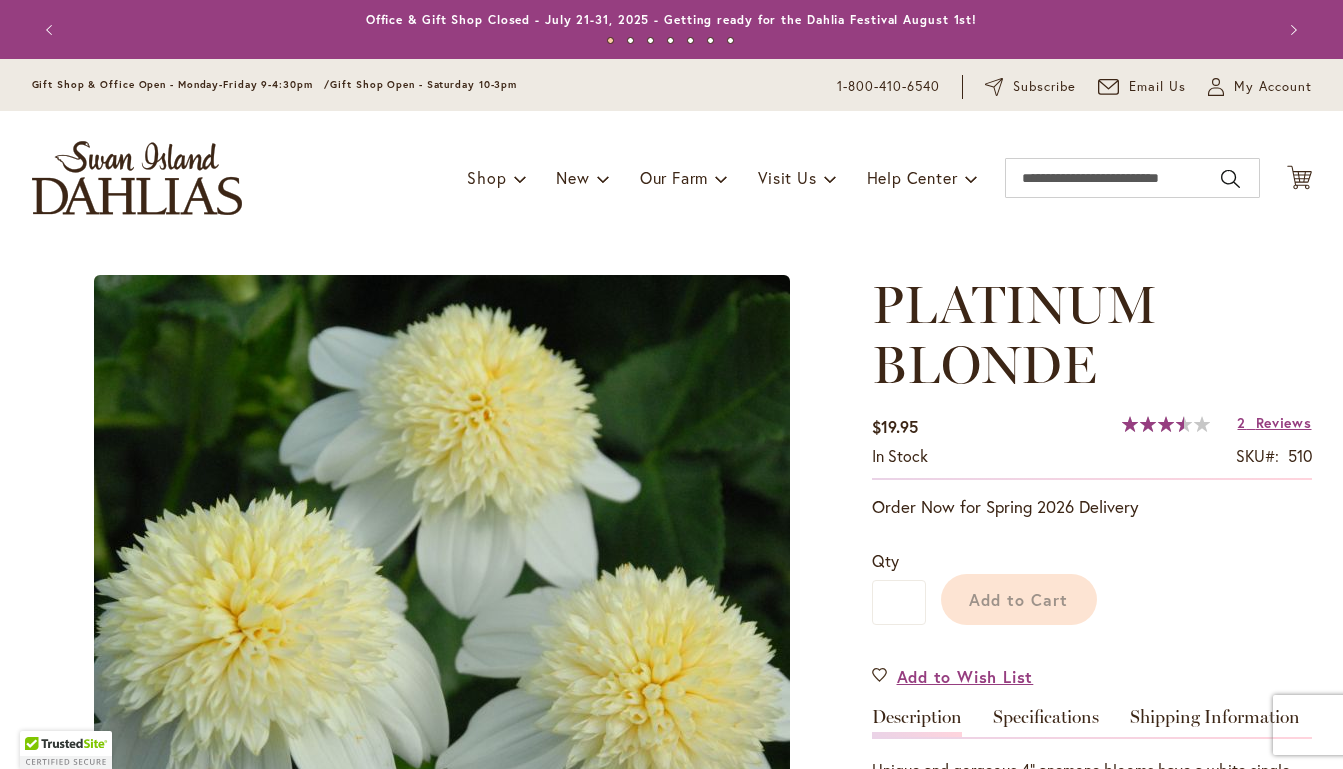 type on "*****" 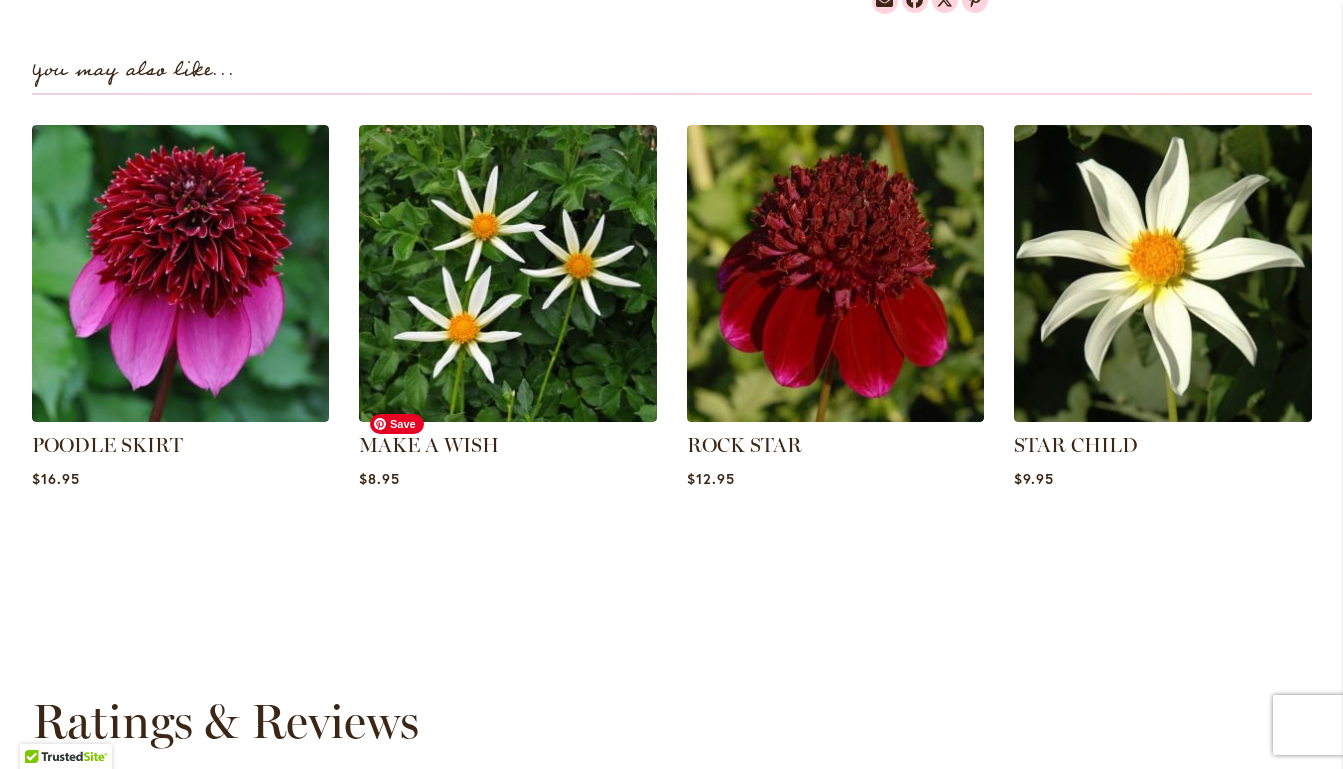scroll, scrollTop: 1444, scrollLeft: 0, axis: vertical 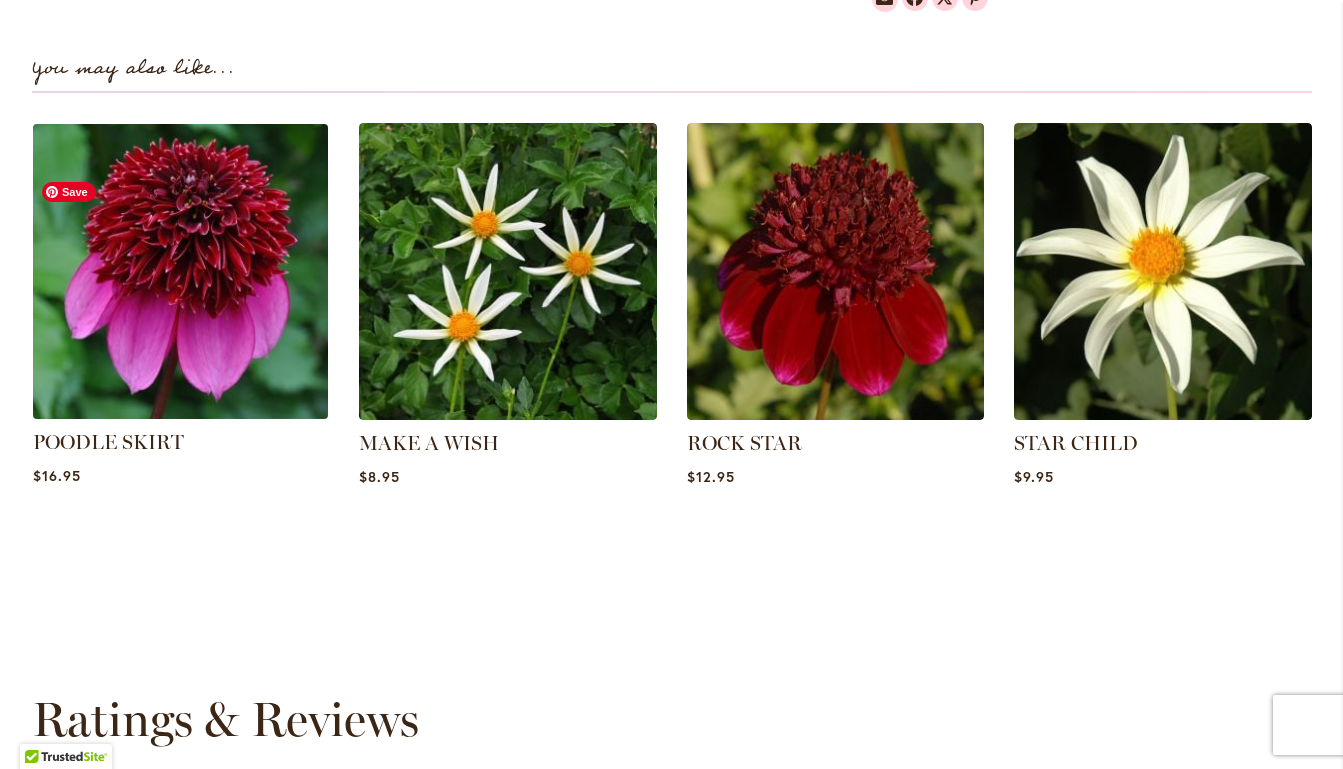 click at bounding box center [180, 271] 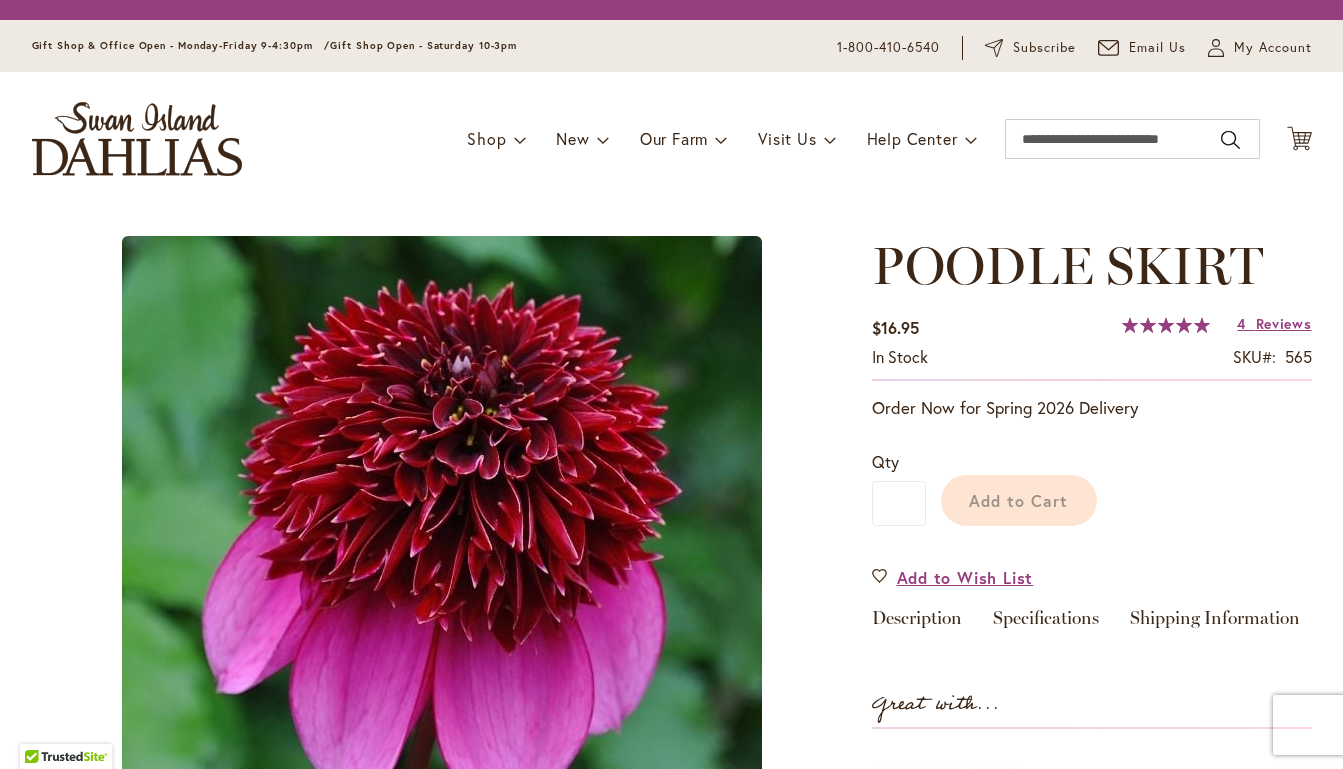 scroll, scrollTop: 0, scrollLeft: 0, axis: both 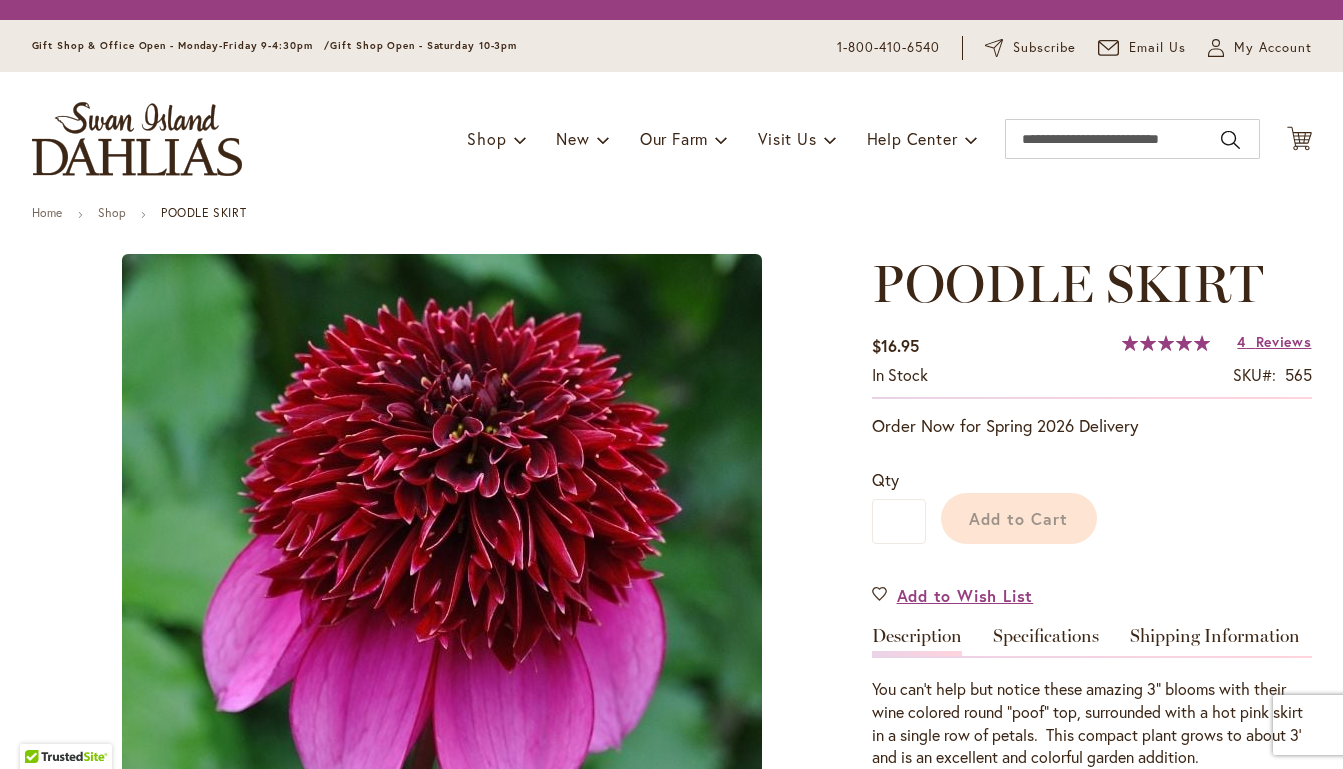 type on "*****" 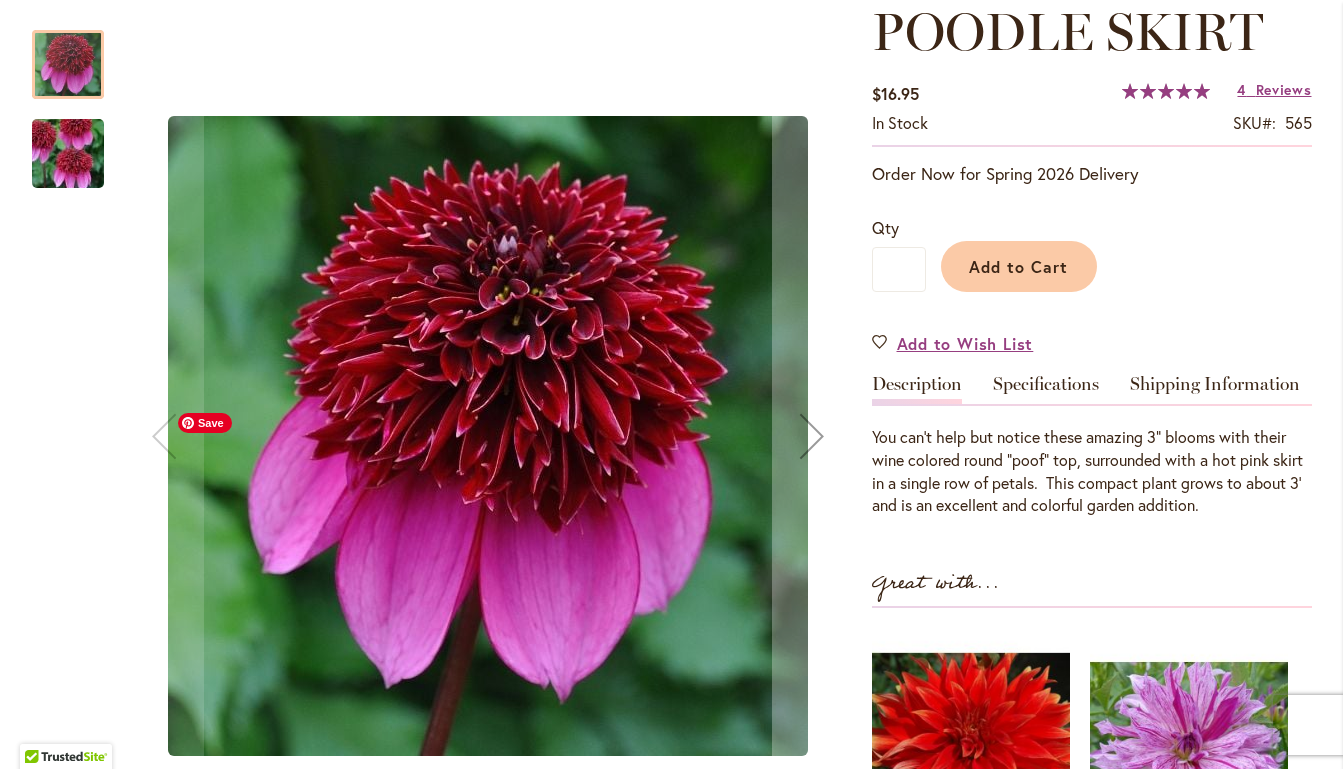 scroll, scrollTop: 296, scrollLeft: 0, axis: vertical 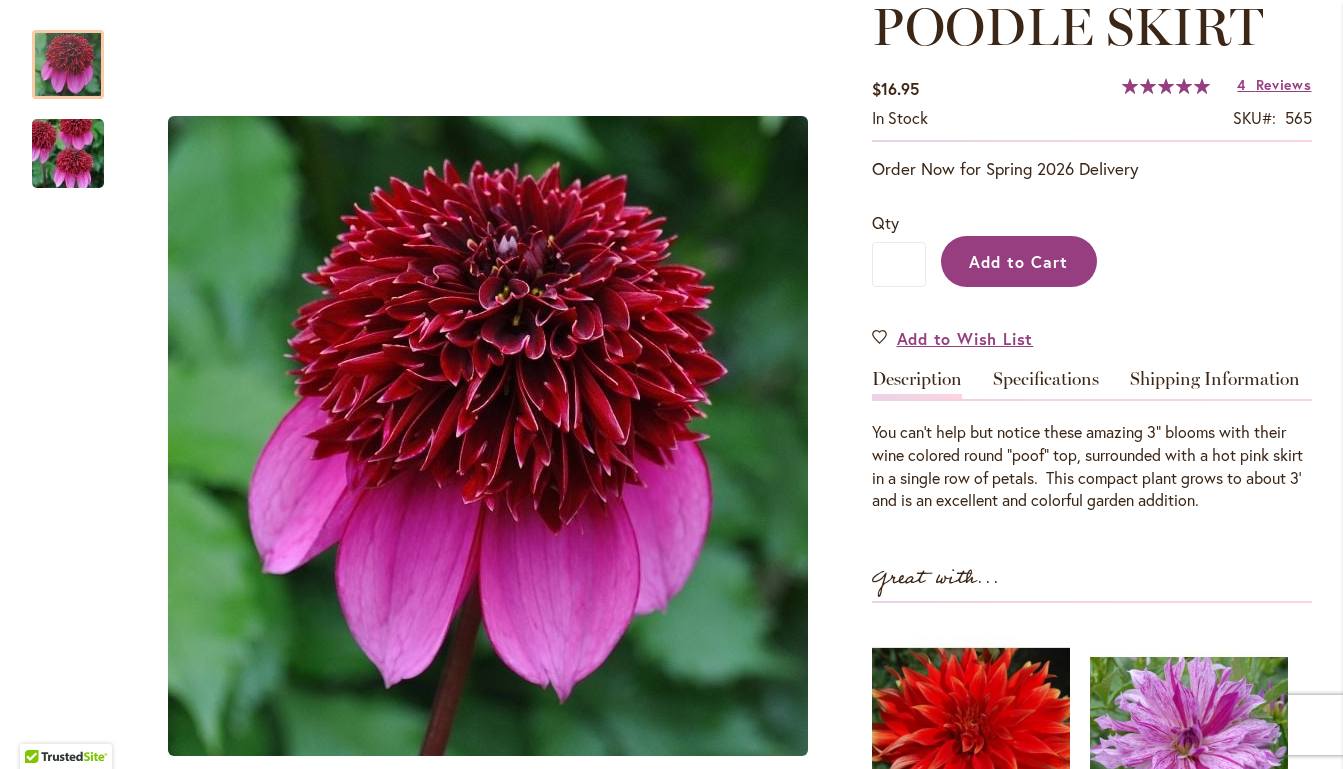 click on "Add to Cart" at bounding box center [1018, 261] 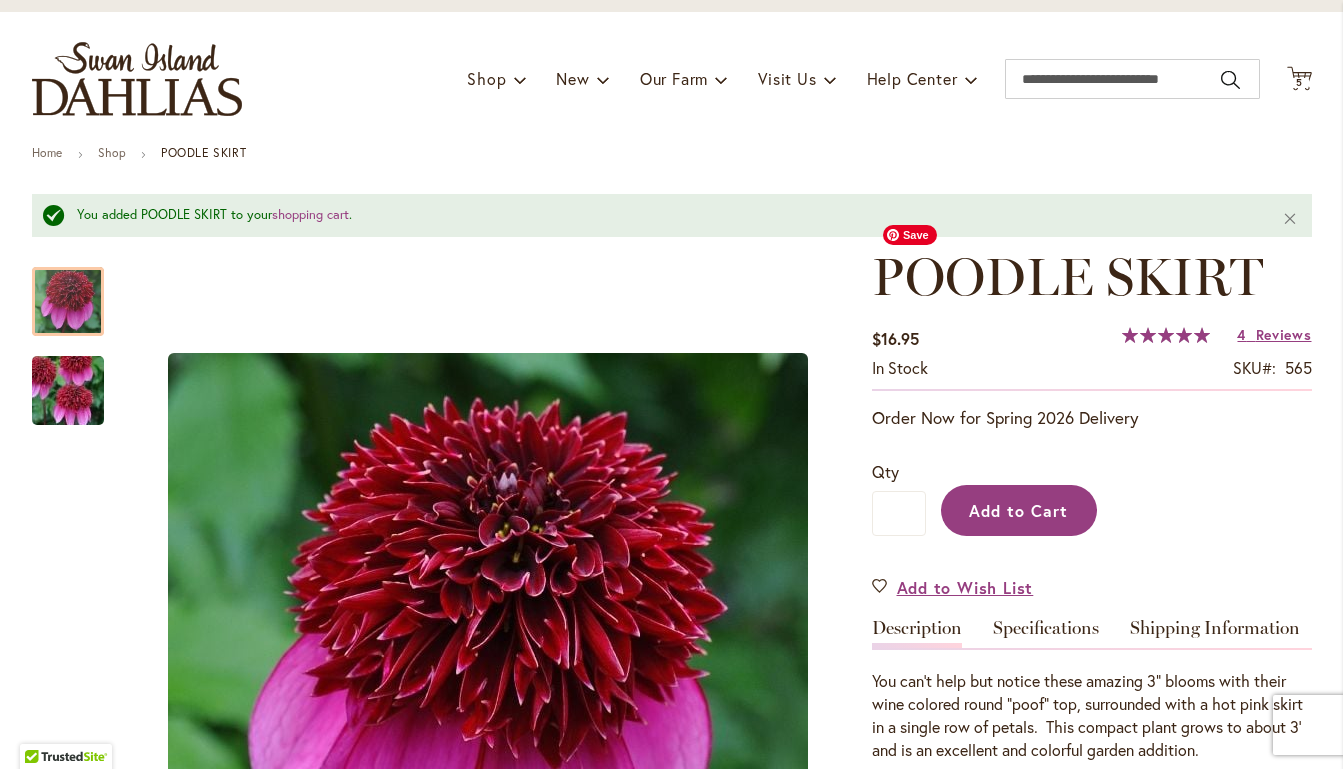 scroll, scrollTop: 0, scrollLeft: 0, axis: both 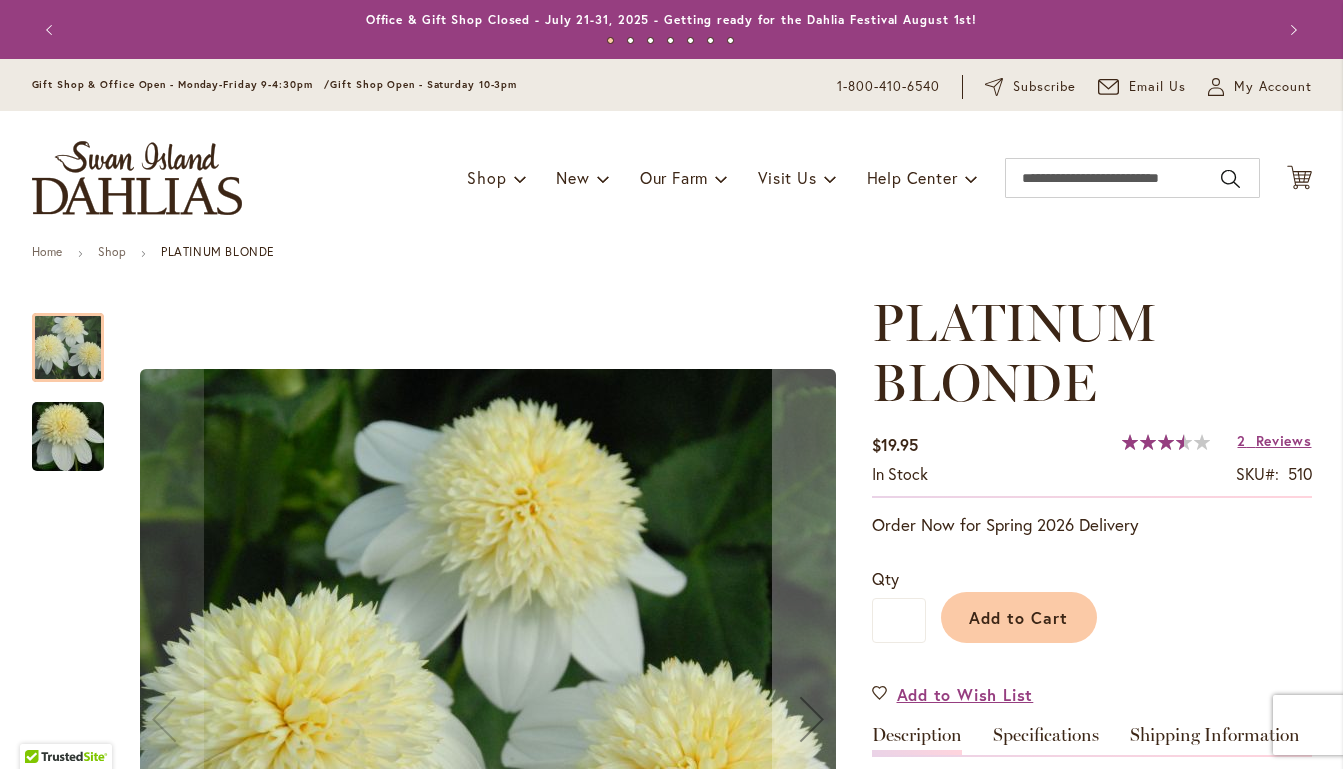 type on "*****" 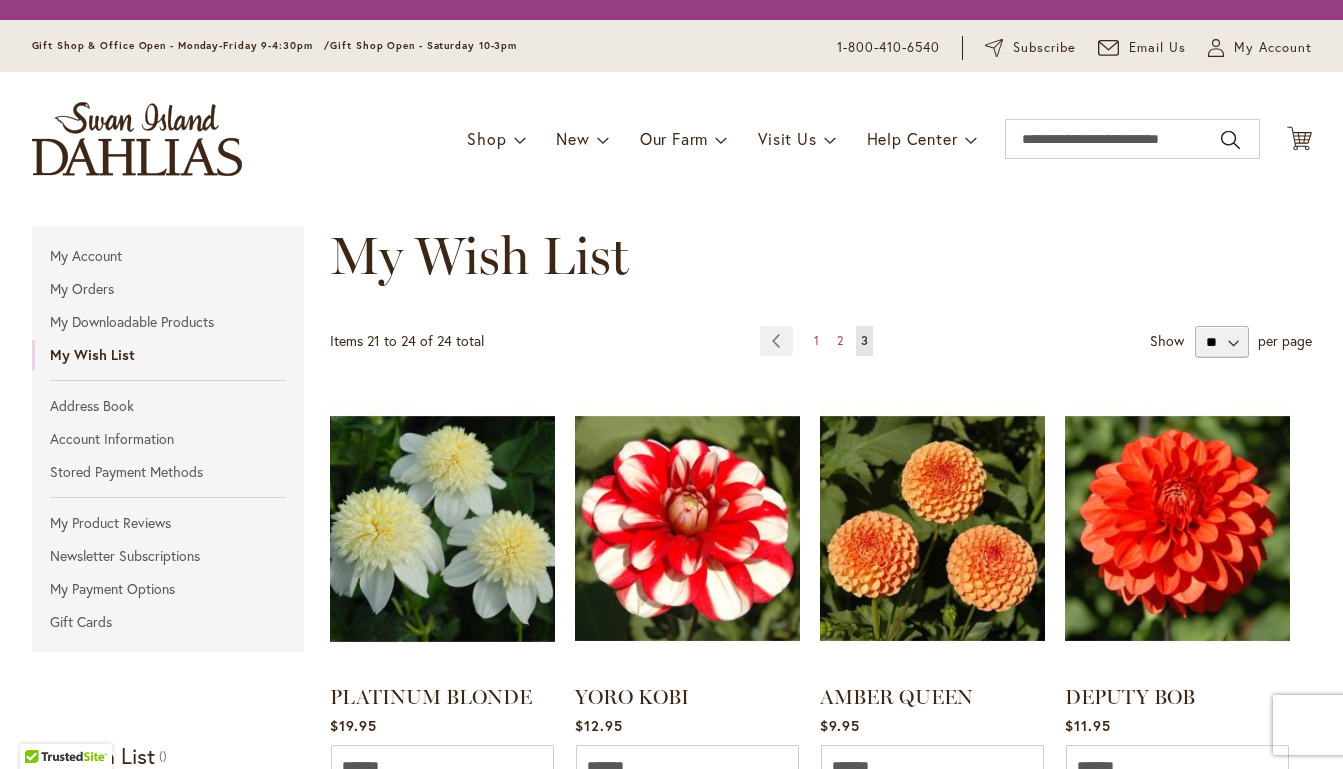 scroll, scrollTop: 0, scrollLeft: 0, axis: both 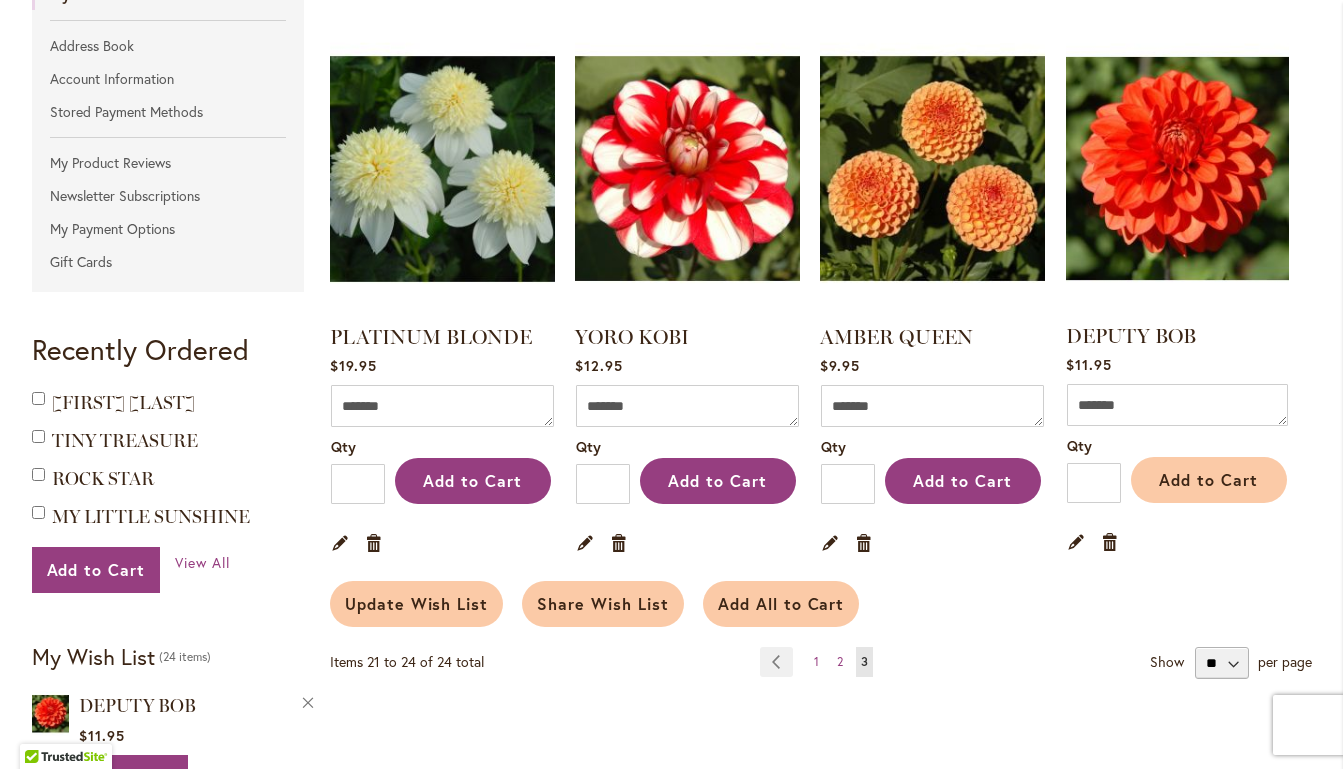 click on "Add to Cart" at bounding box center [1208, 479] 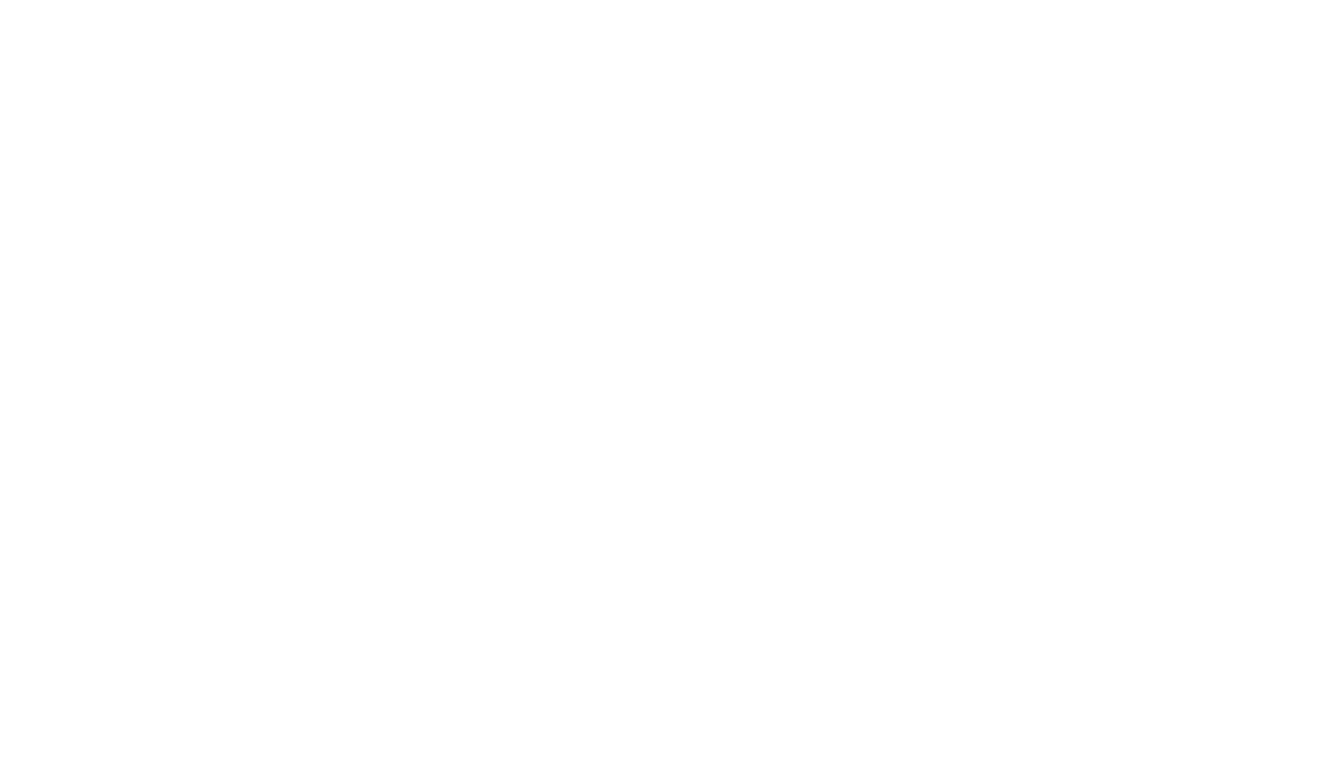 scroll, scrollTop: 0, scrollLeft: 0, axis: both 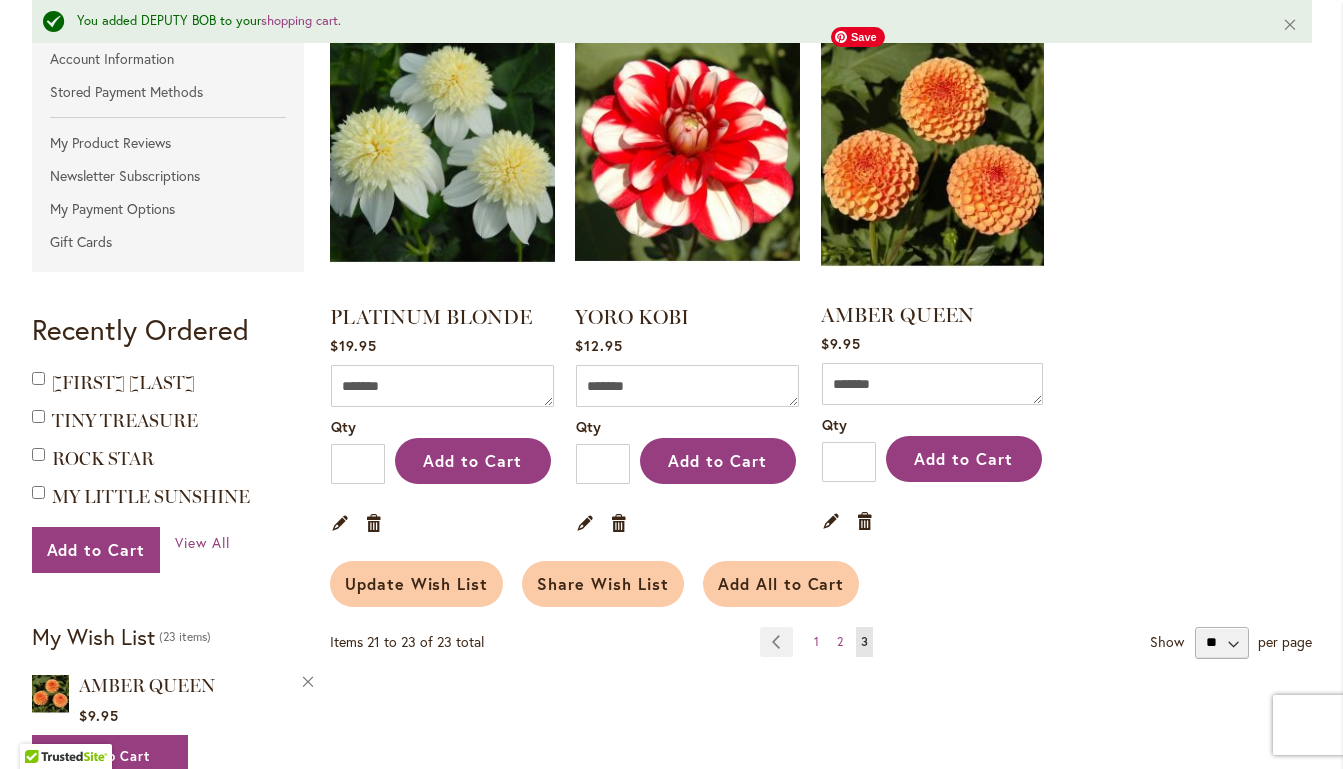 click at bounding box center [932, 148] 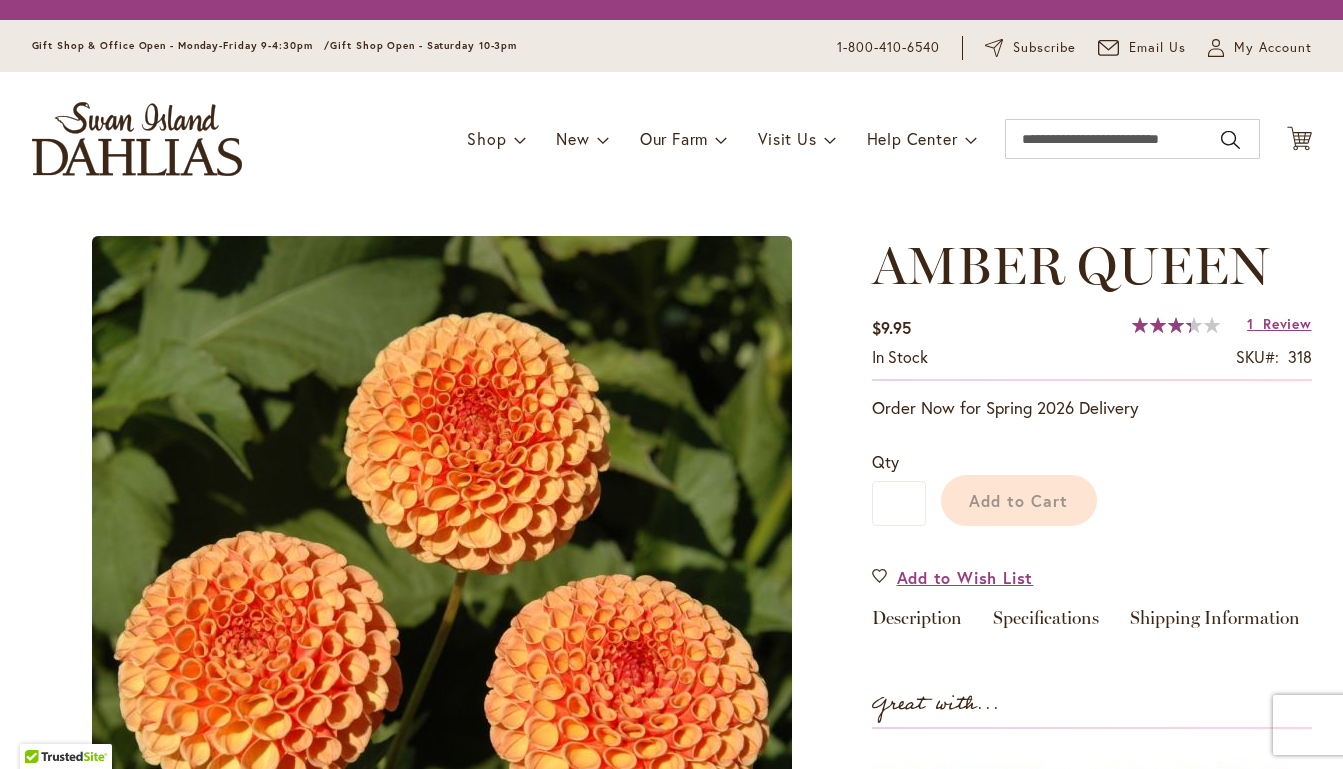 scroll, scrollTop: 0, scrollLeft: 0, axis: both 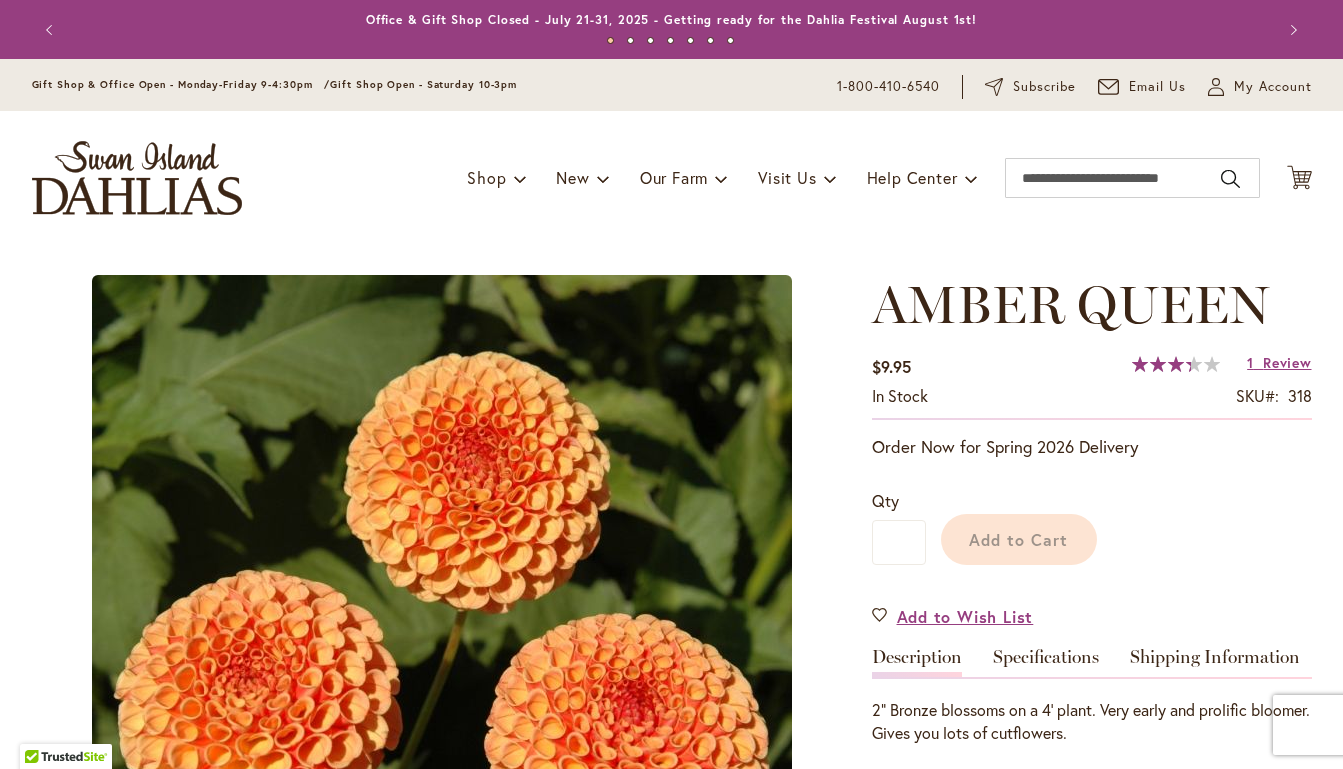 type on "*****" 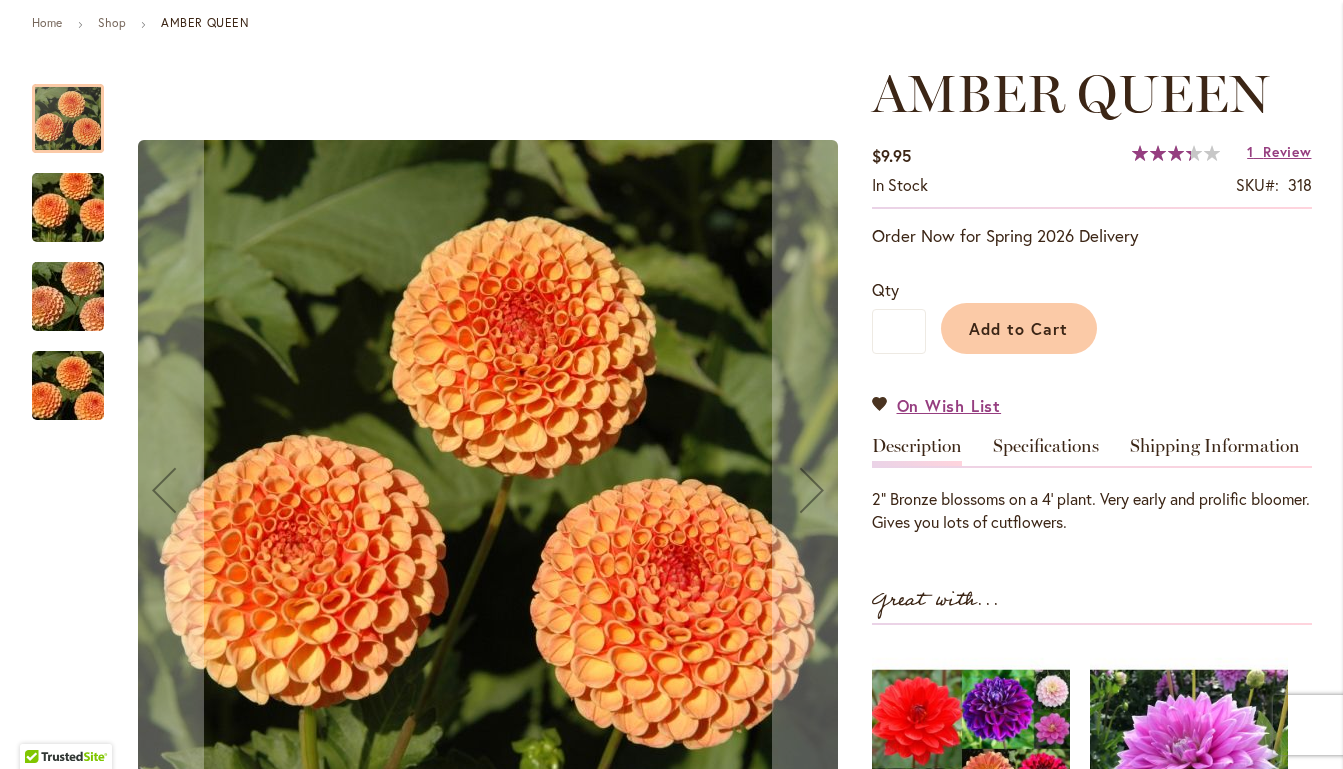 scroll, scrollTop: 233, scrollLeft: 0, axis: vertical 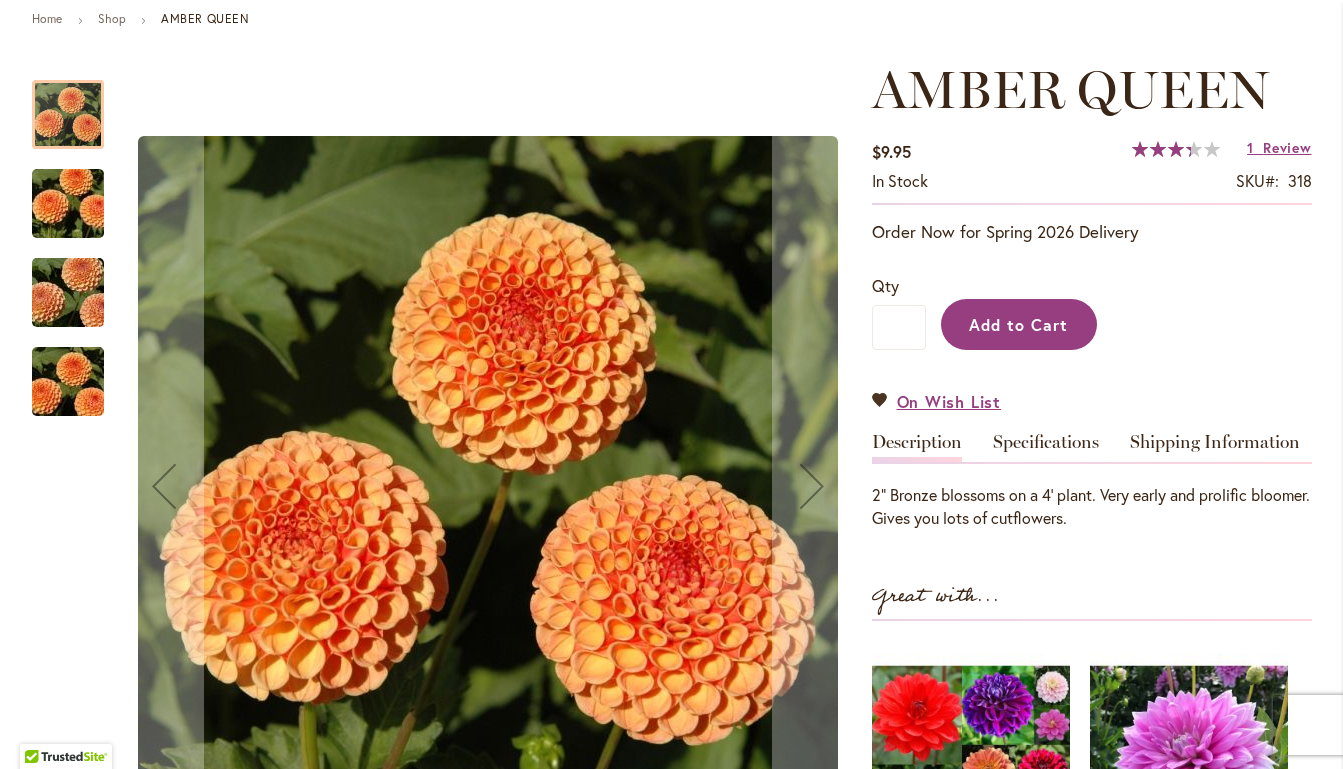 click on "Add to Cart" at bounding box center (1018, 324) 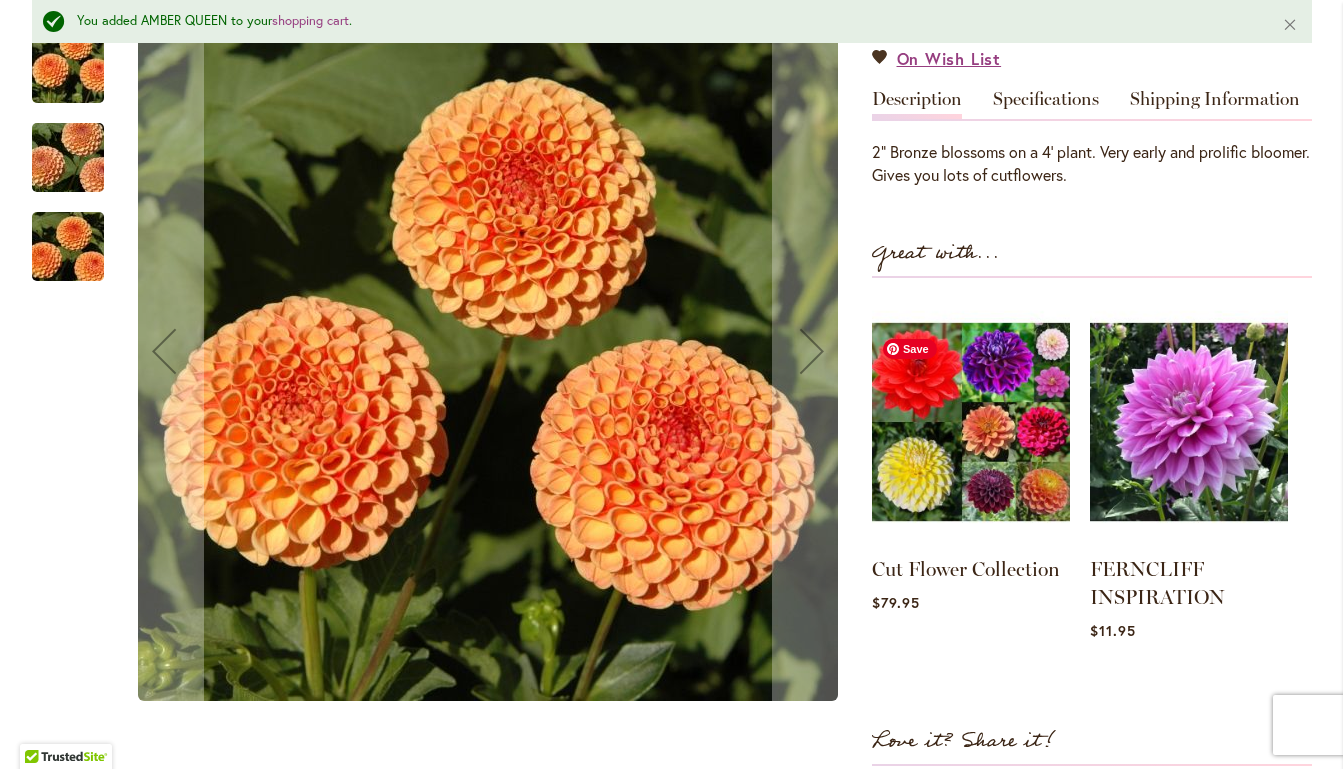 scroll, scrollTop: 631, scrollLeft: 0, axis: vertical 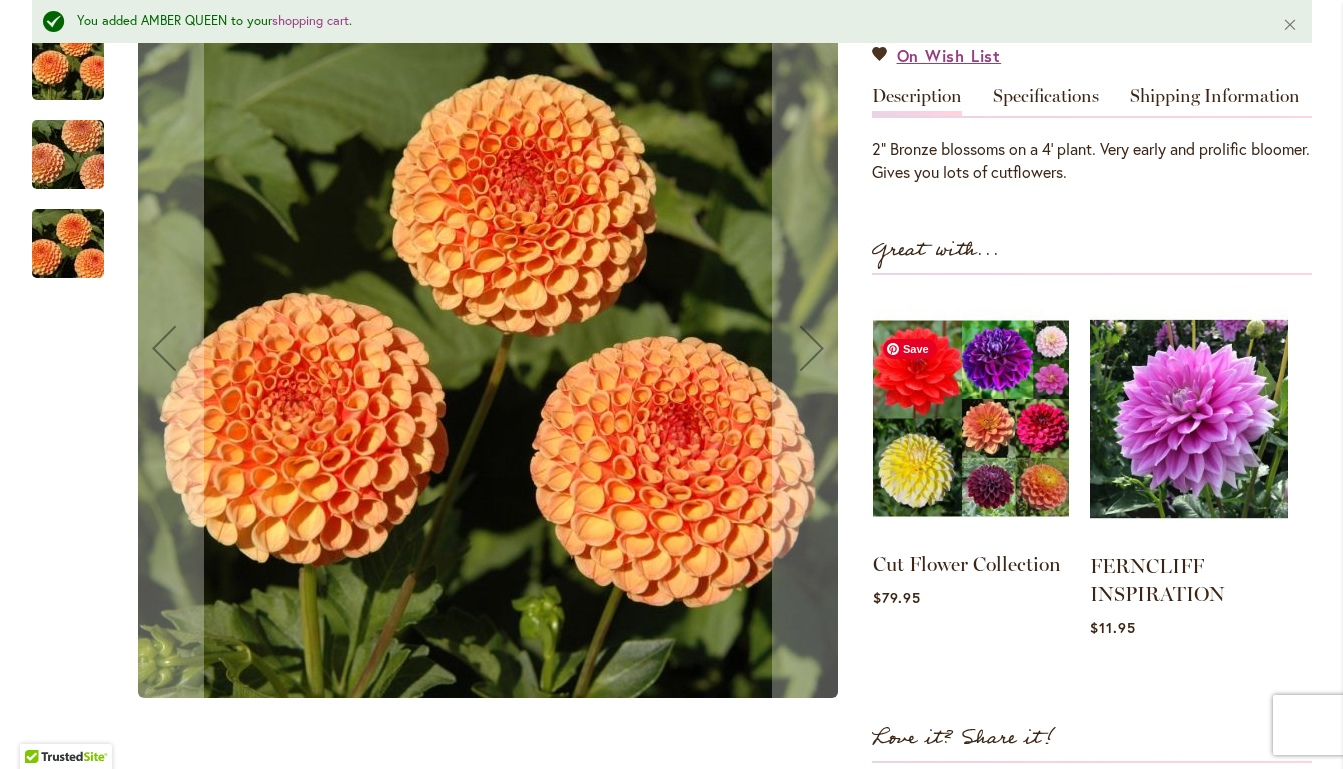 click at bounding box center (971, 418) 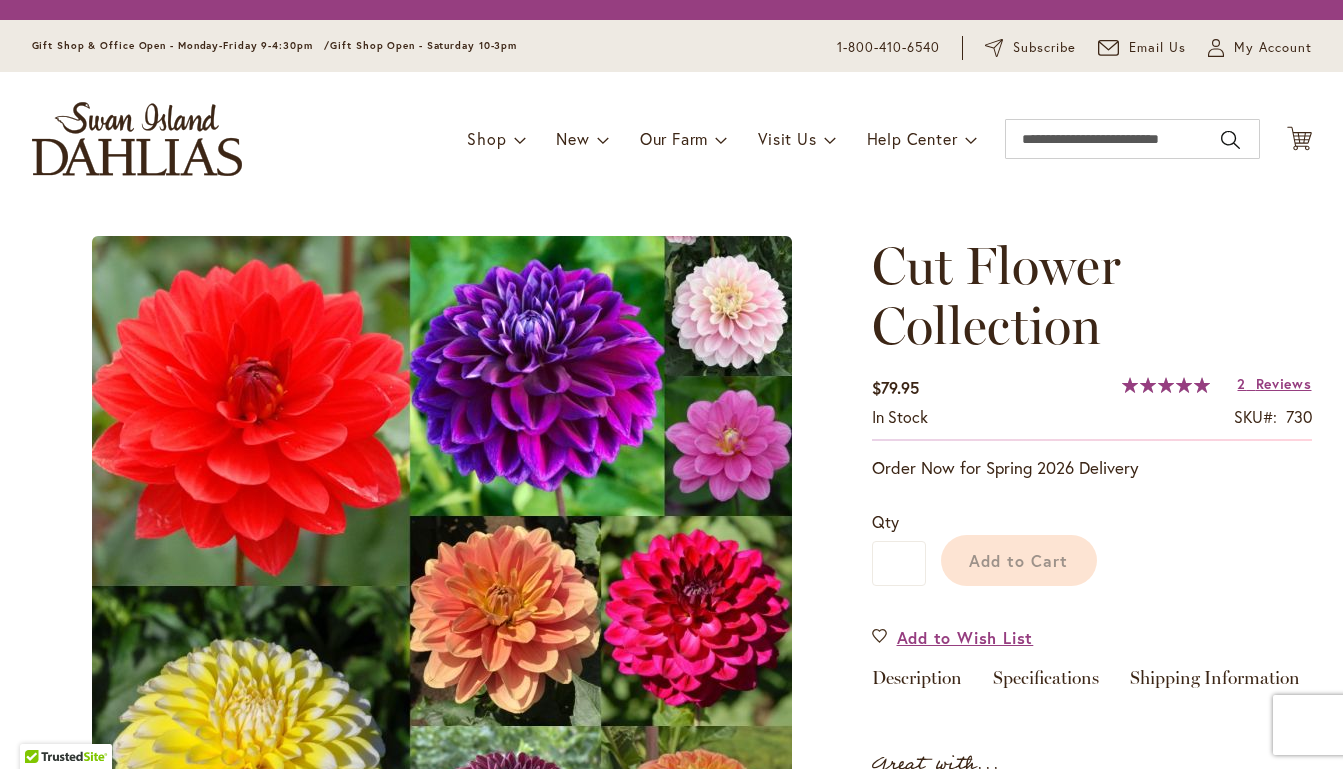 scroll, scrollTop: 0, scrollLeft: 0, axis: both 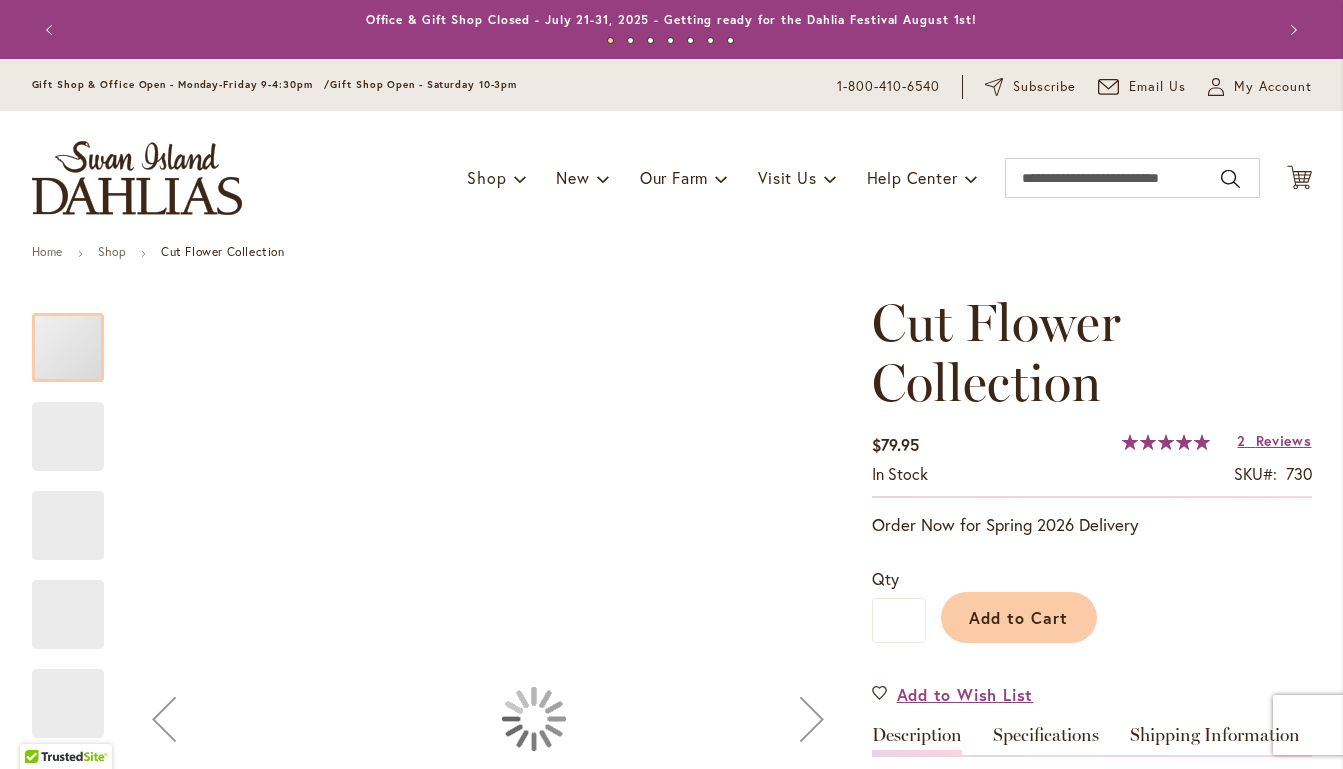 type on "*****" 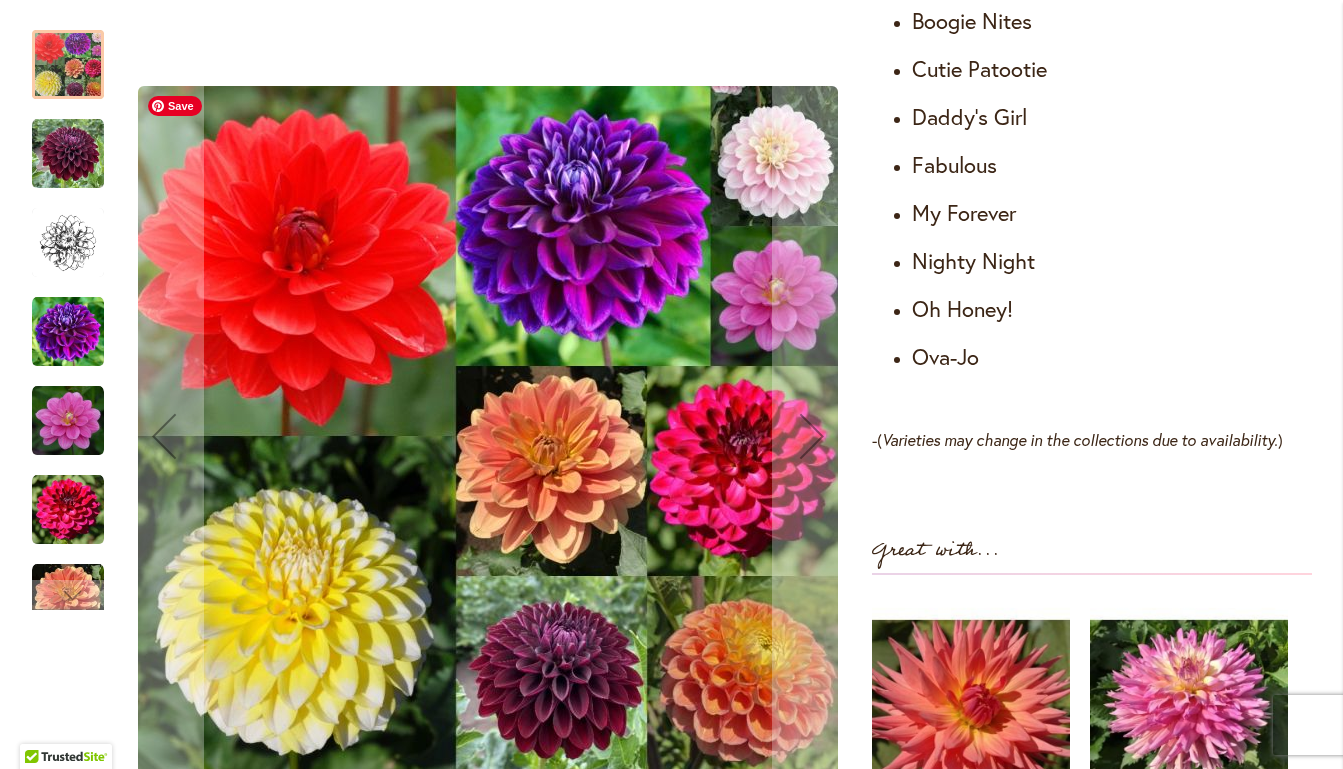 scroll, scrollTop: 1436, scrollLeft: 0, axis: vertical 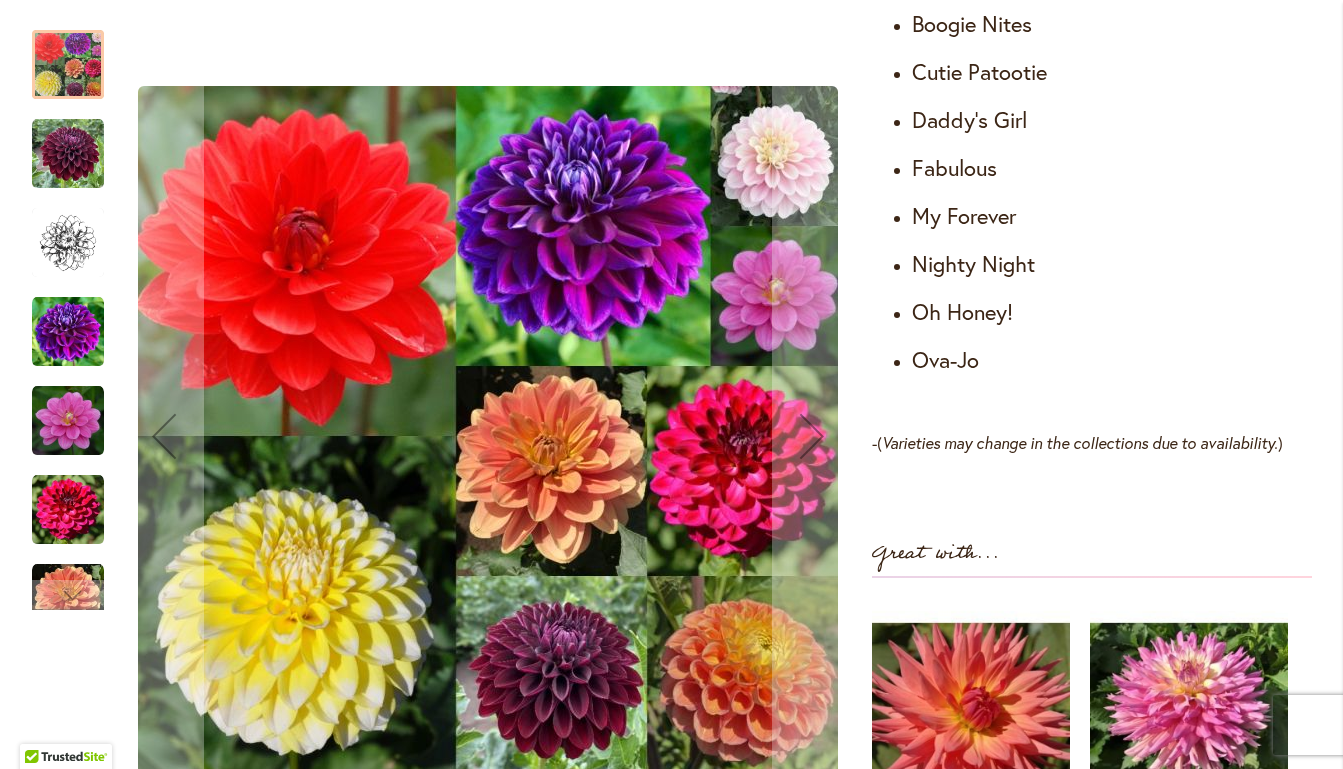 click at bounding box center (68, 154) 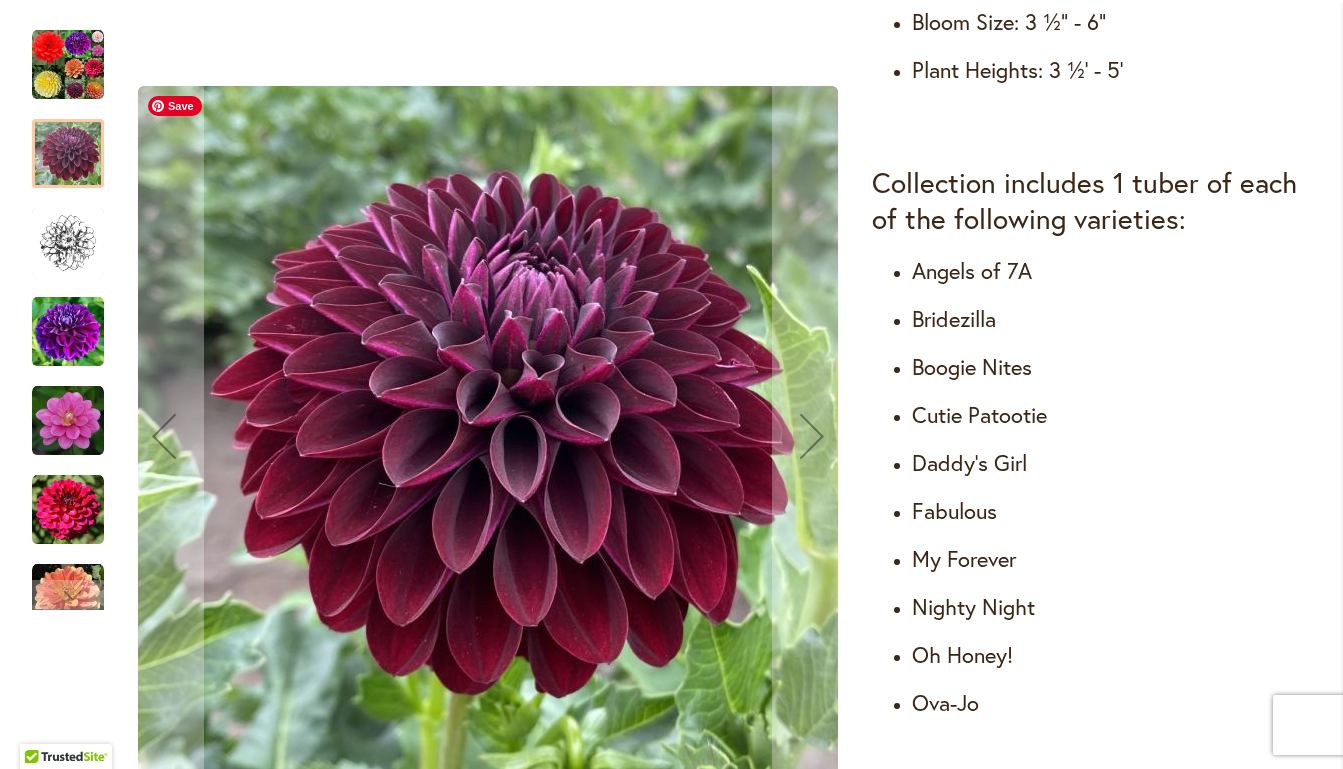 scroll, scrollTop: 1052, scrollLeft: 0, axis: vertical 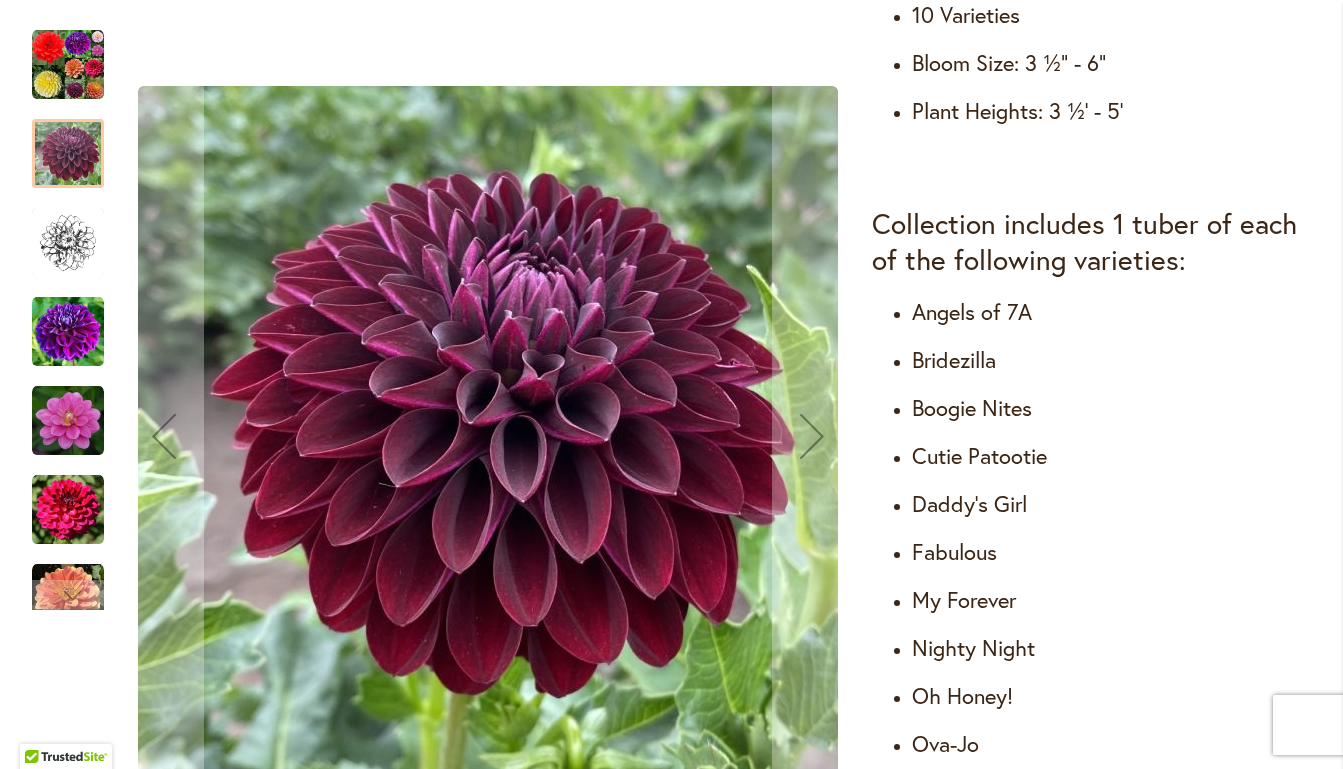 click at bounding box center (68, 243) 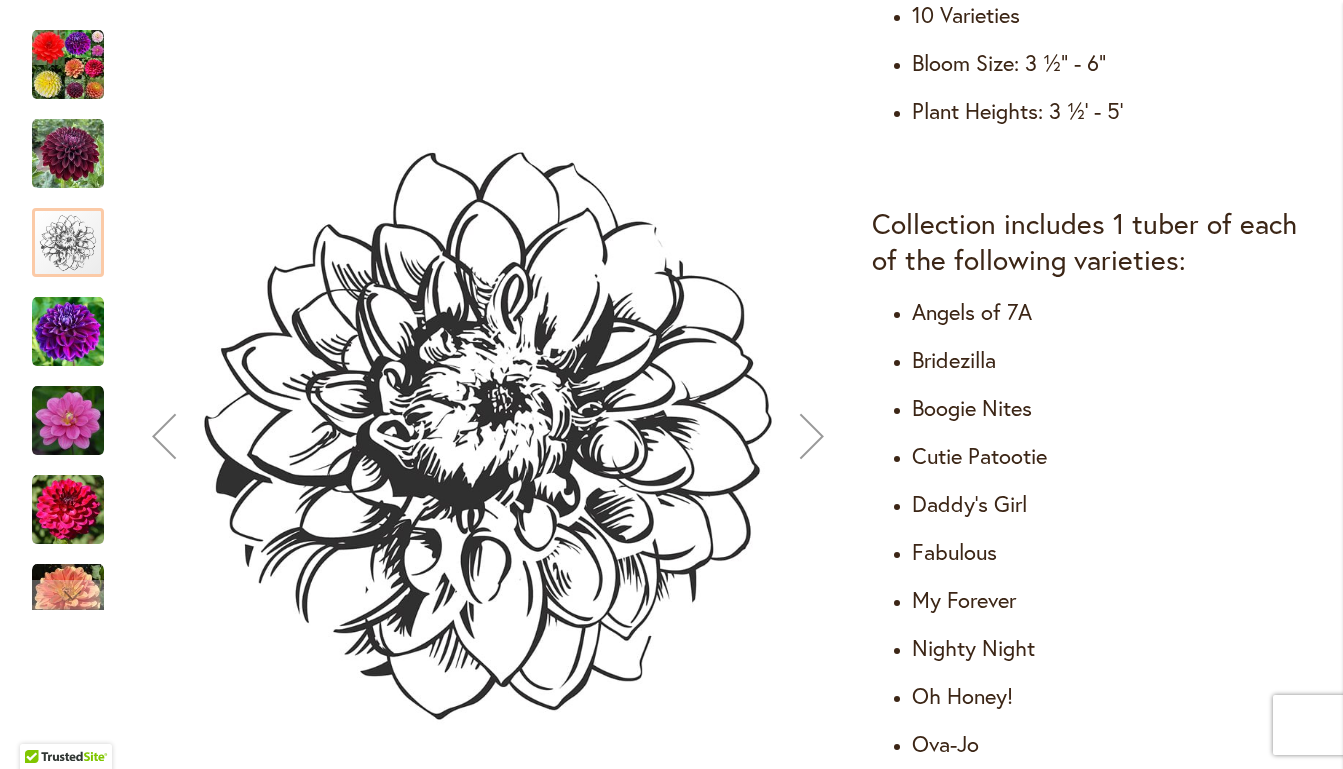 click at bounding box center [68, 332] 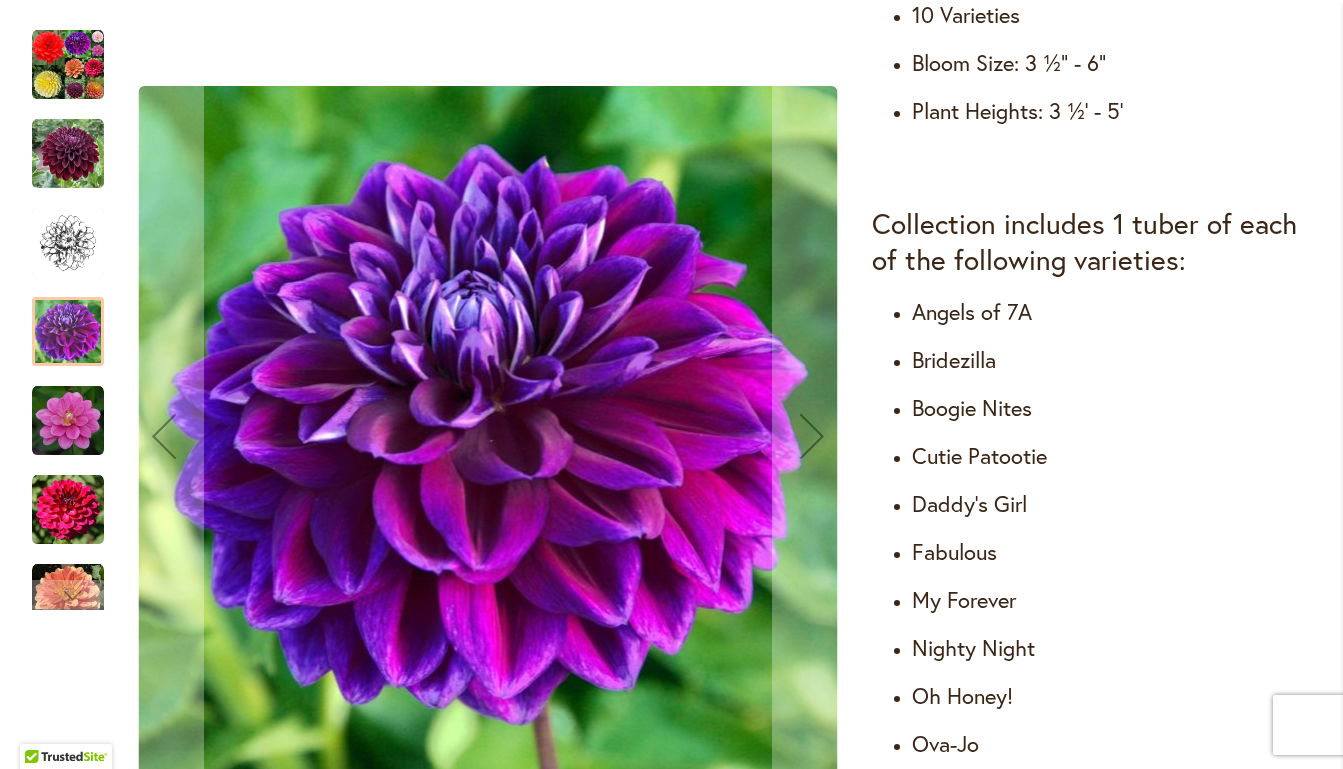 click at bounding box center (68, 421) 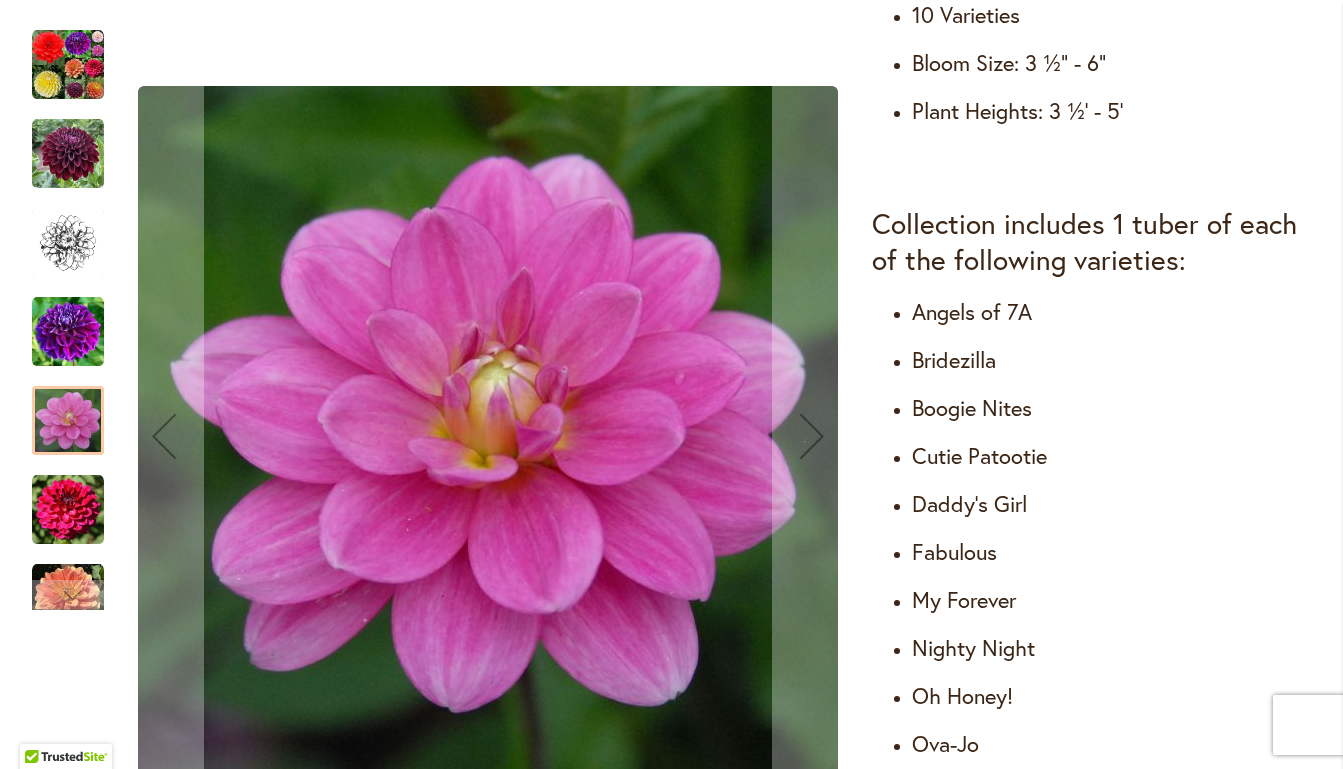 click at bounding box center [68, 510] 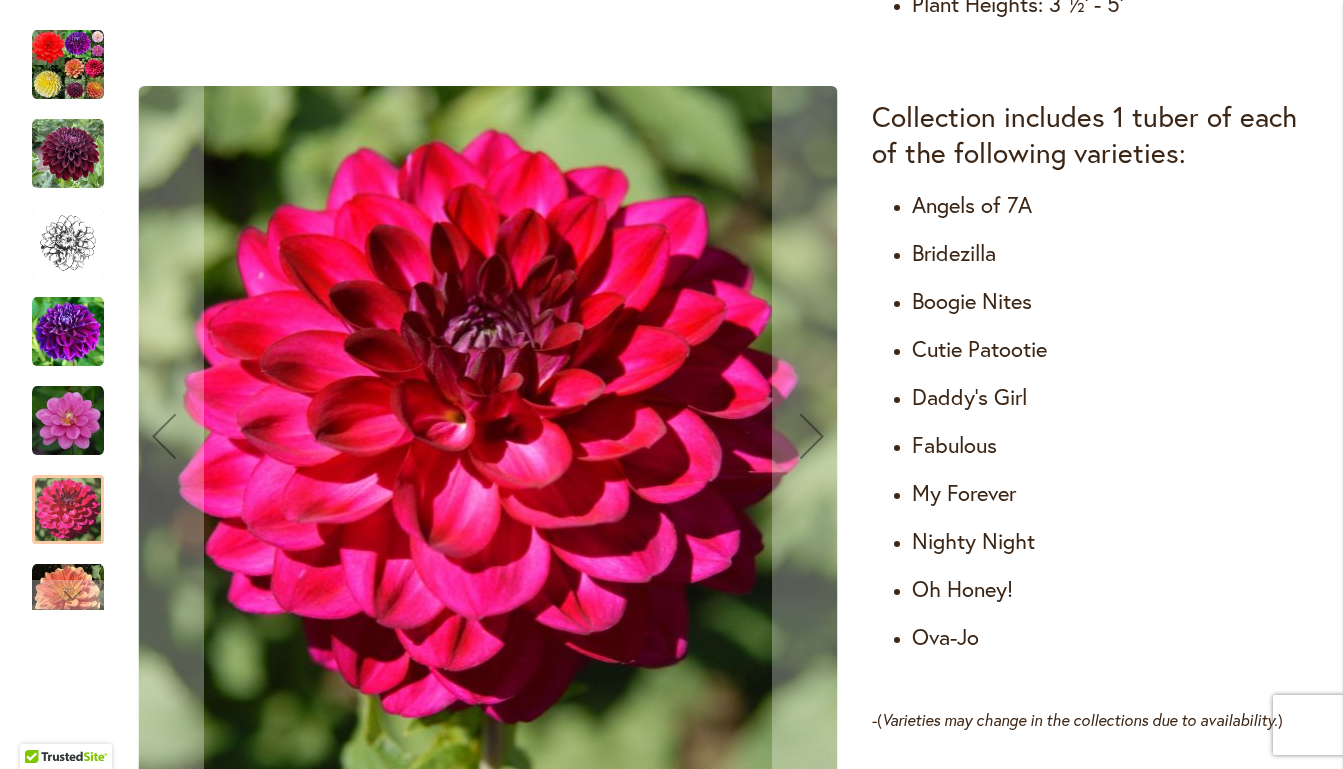 scroll, scrollTop: 1180, scrollLeft: 0, axis: vertical 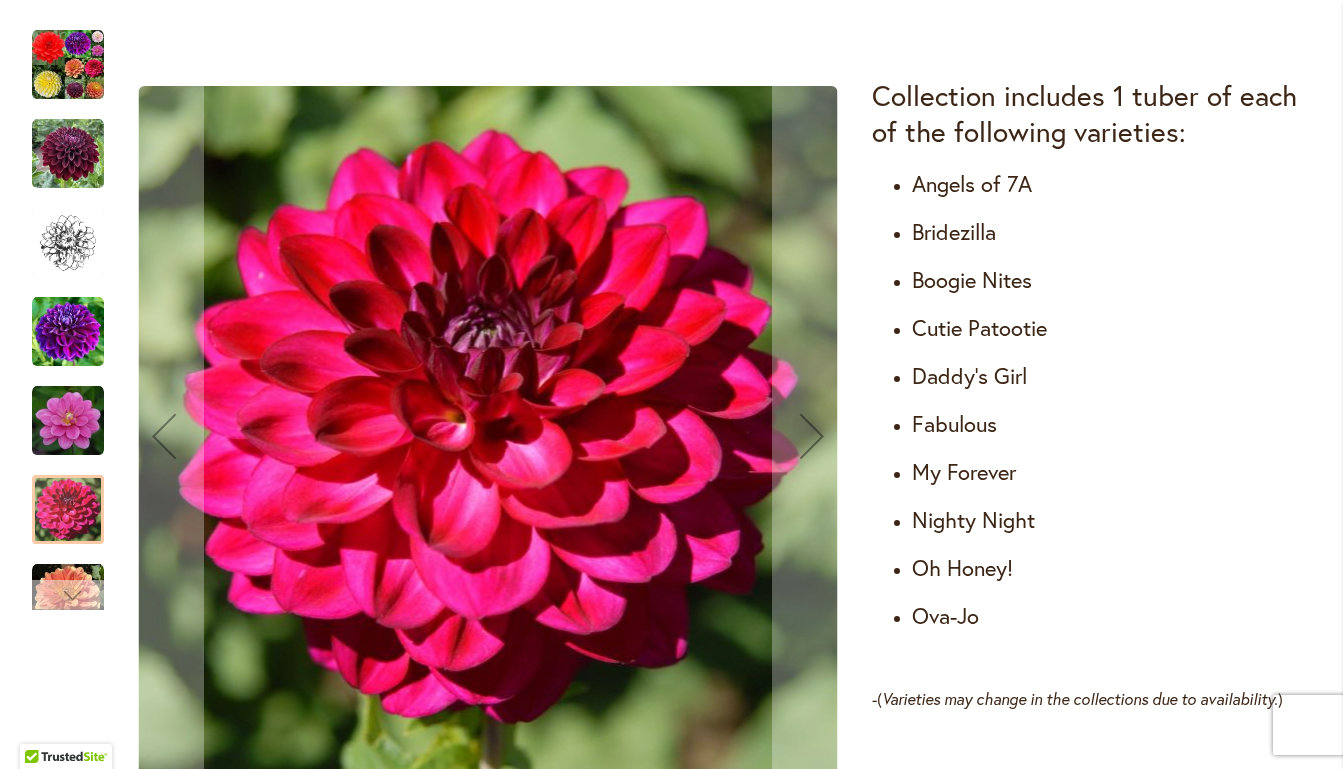 click at bounding box center [68, 595] 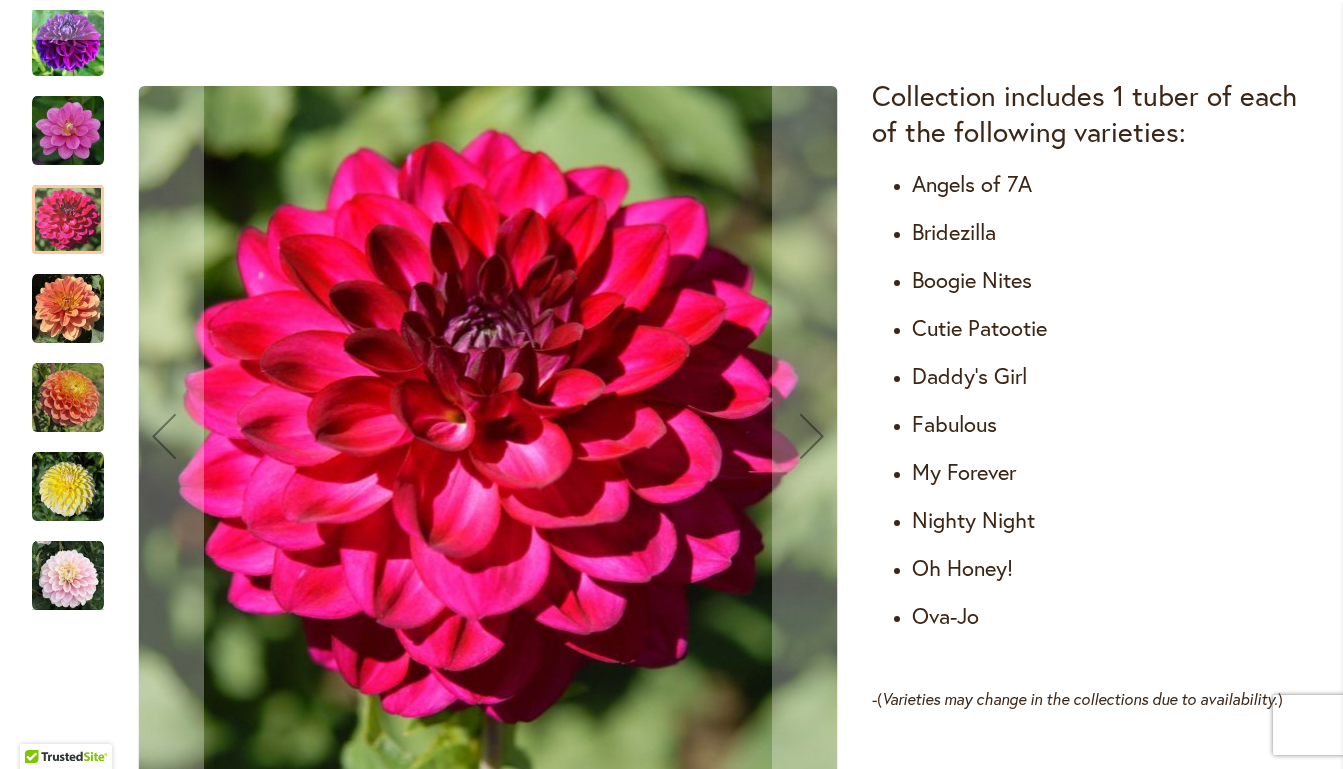 click at bounding box center (68, 309) 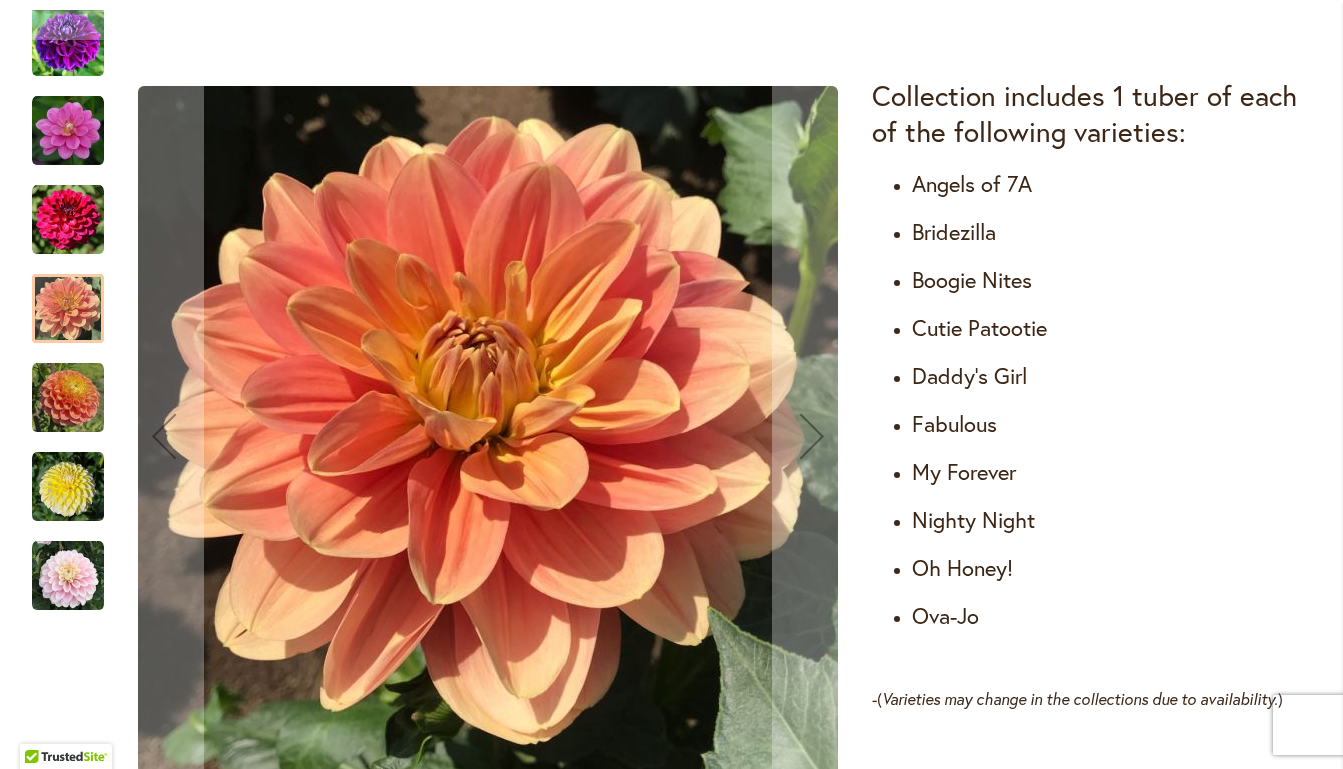 click at bounding box center [68, 398] 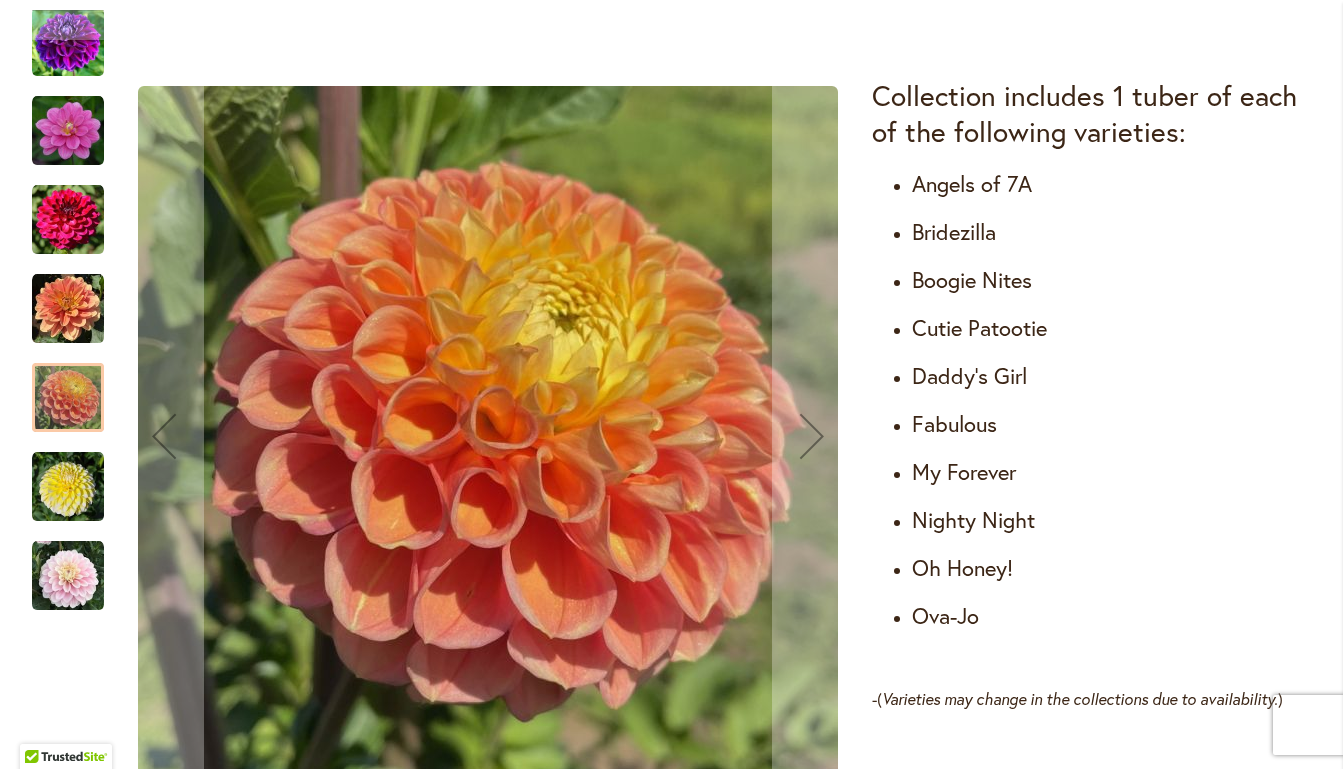 click at bounding box center (68, 487) 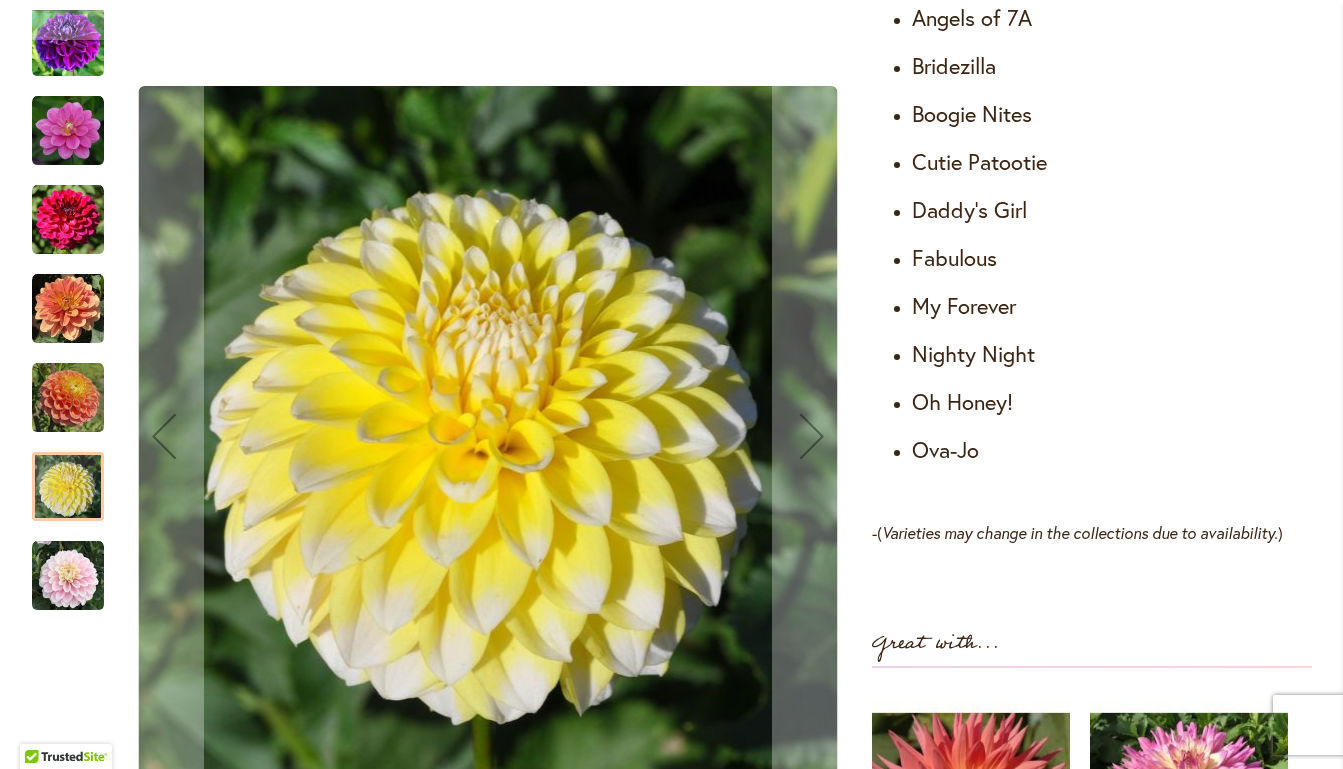 scroll, scrollTop: 1362, scrollLeft: 0, axis: vertical 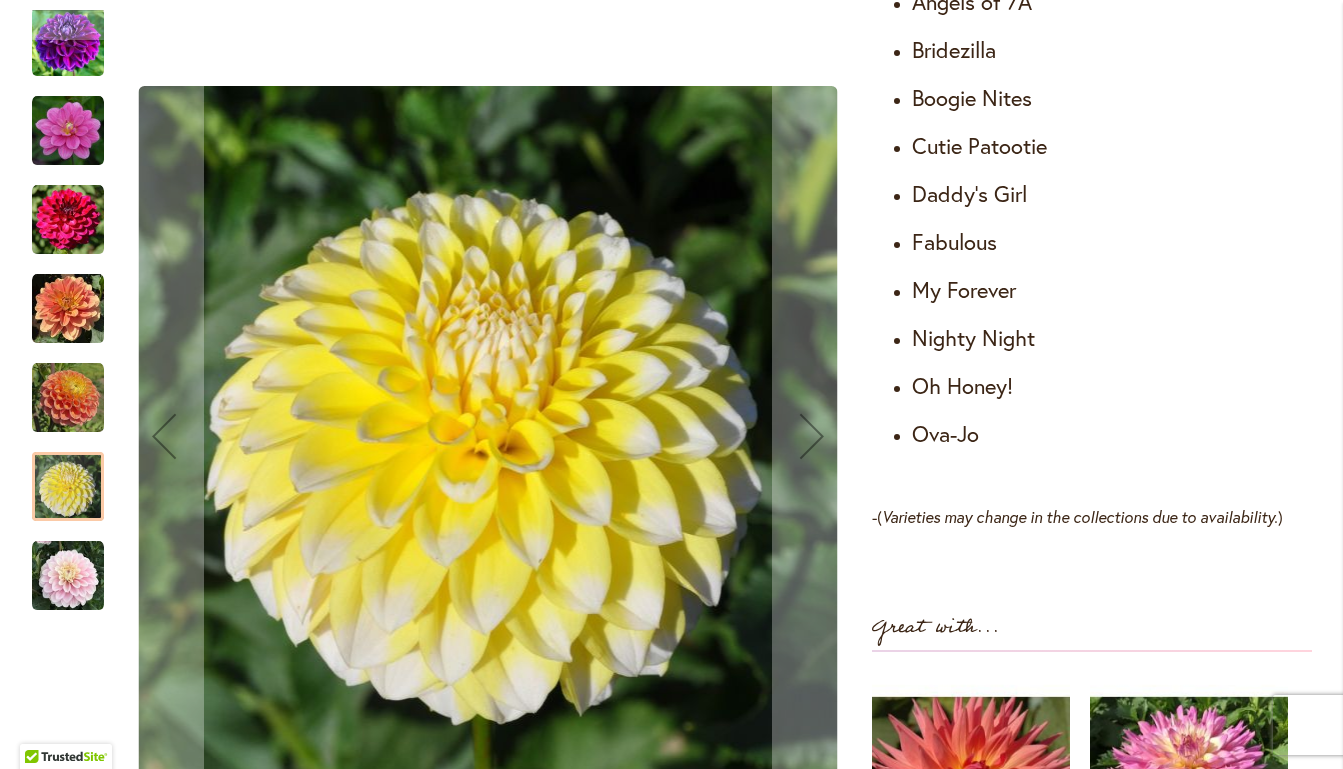 click at bounding box center (68, 576) 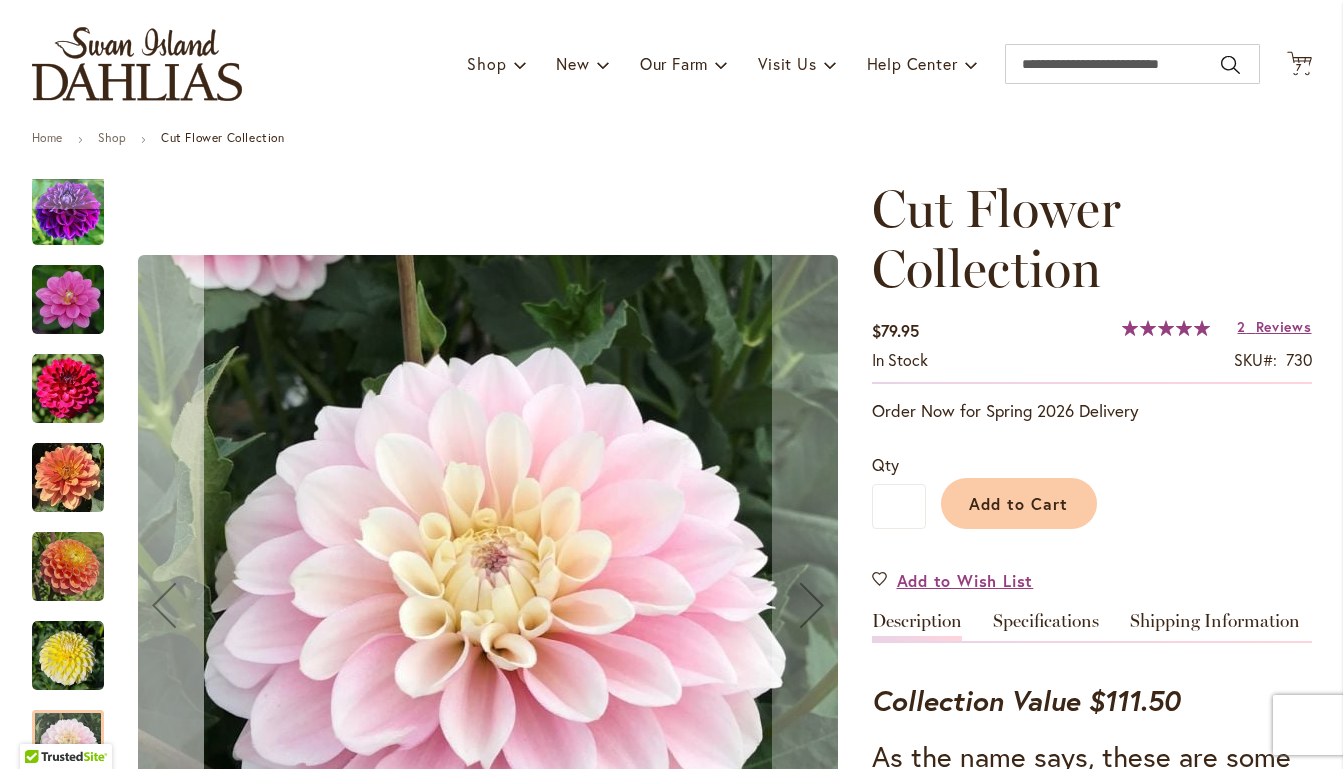 scroll, scrollTop: 106, scrollLeft: 0, axis: vertical 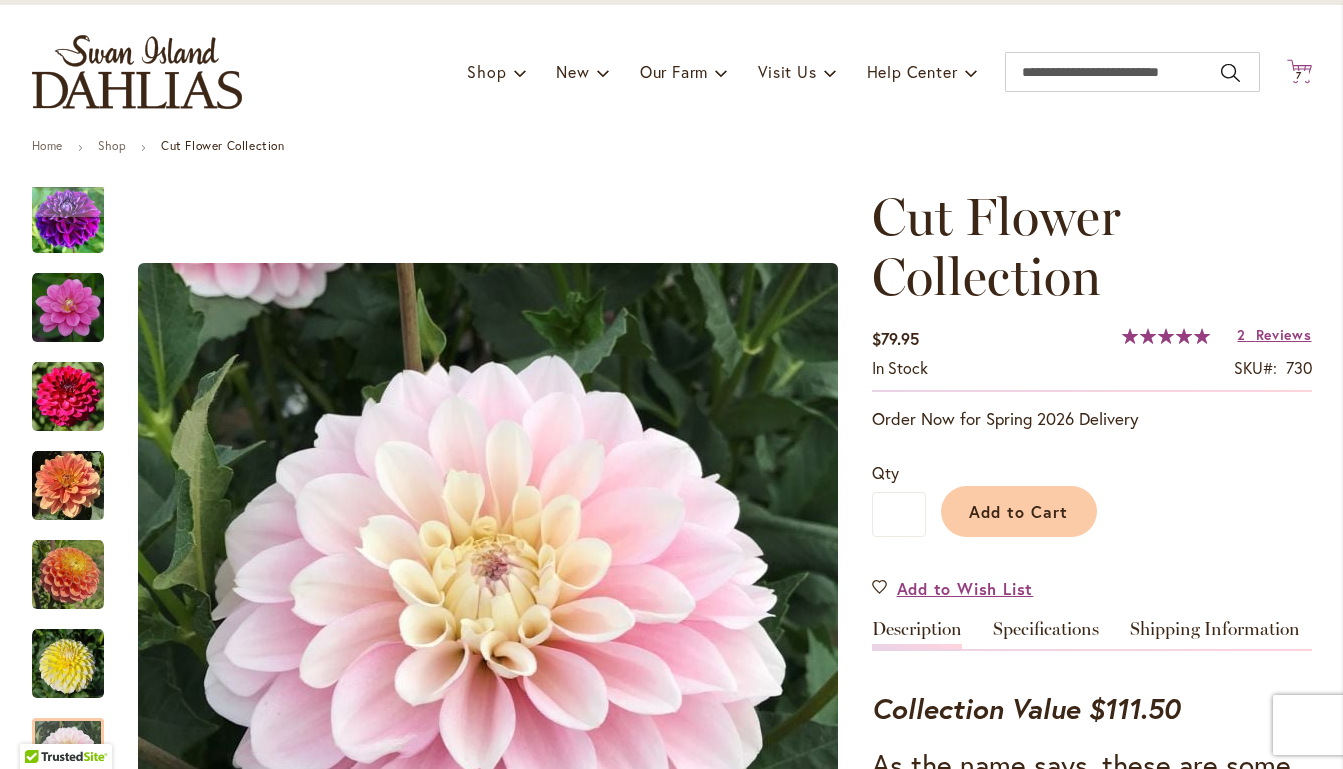 click on "7" at bounding box center (1299, 75) 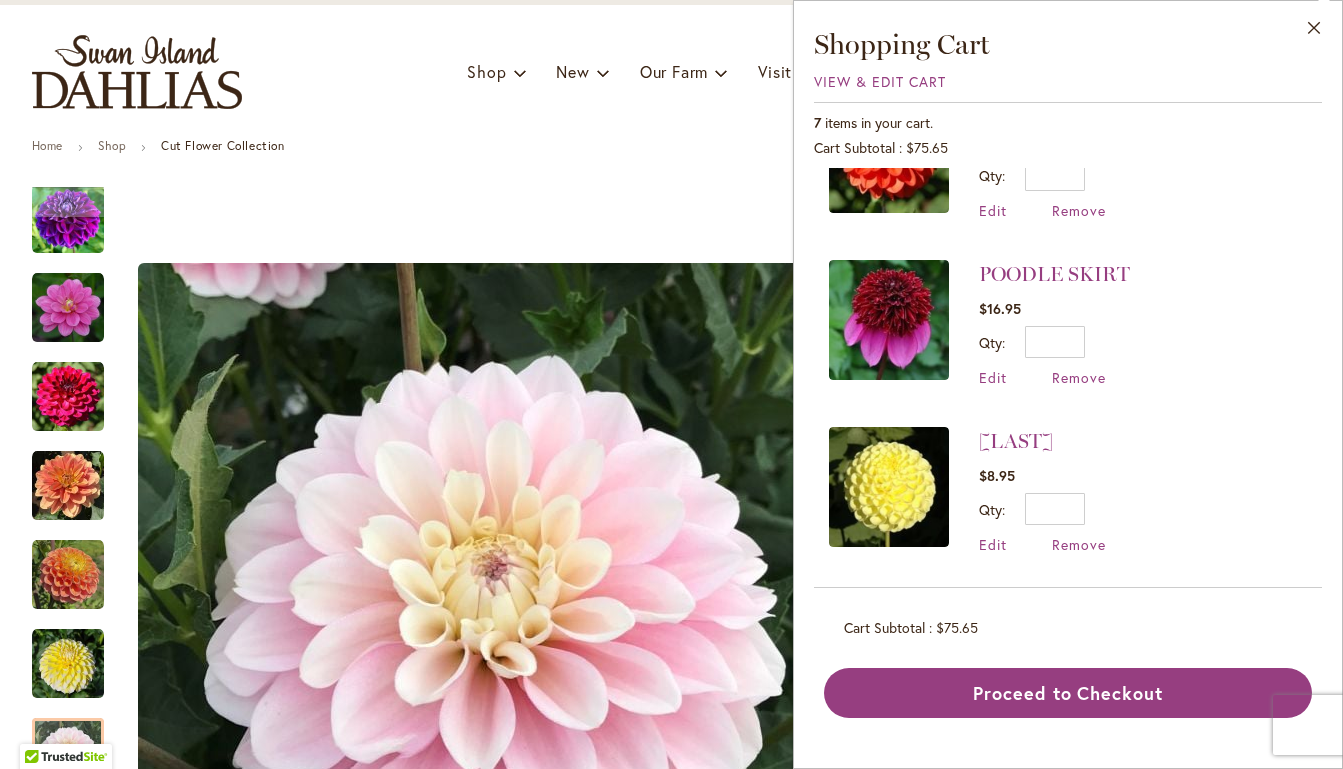 scroll, scrollTop: 0, scrollLeft: 0, axis: both 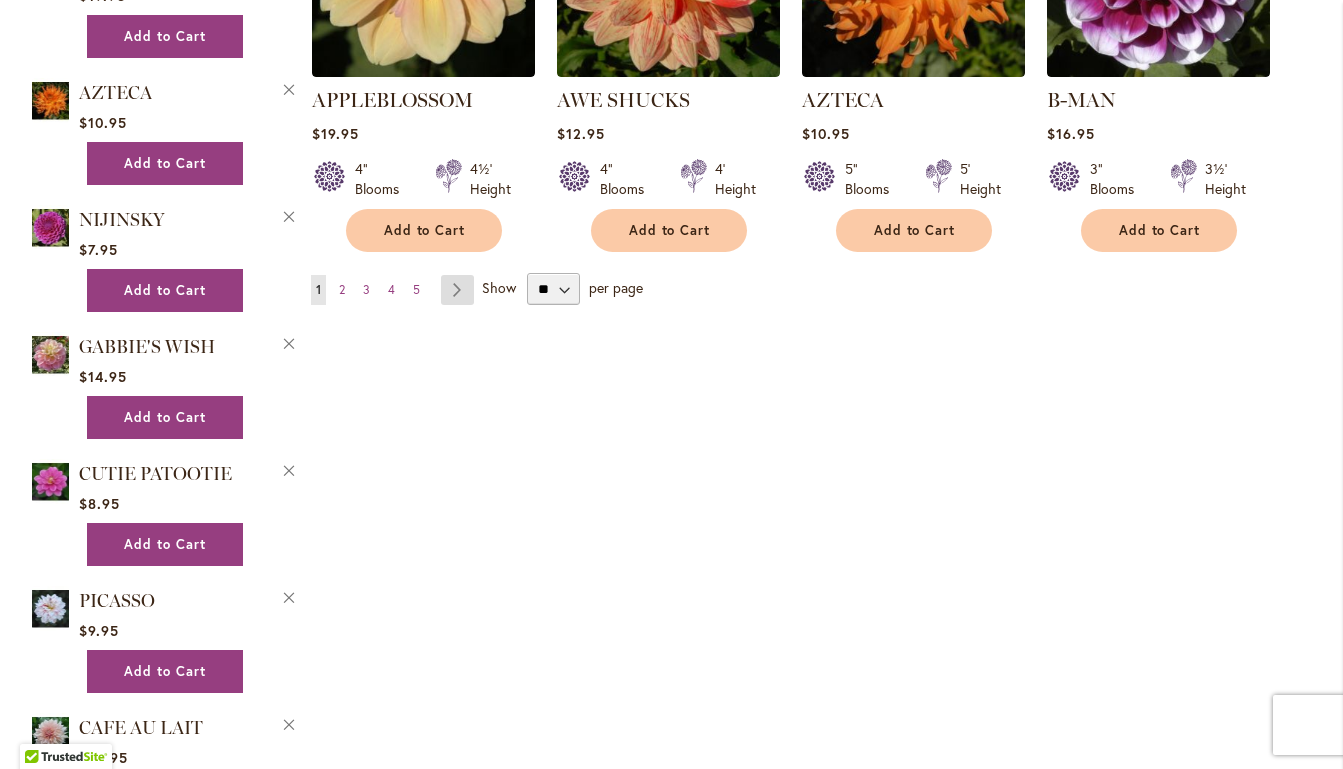 click on "Page
Next" at bounding box center (457, 290) 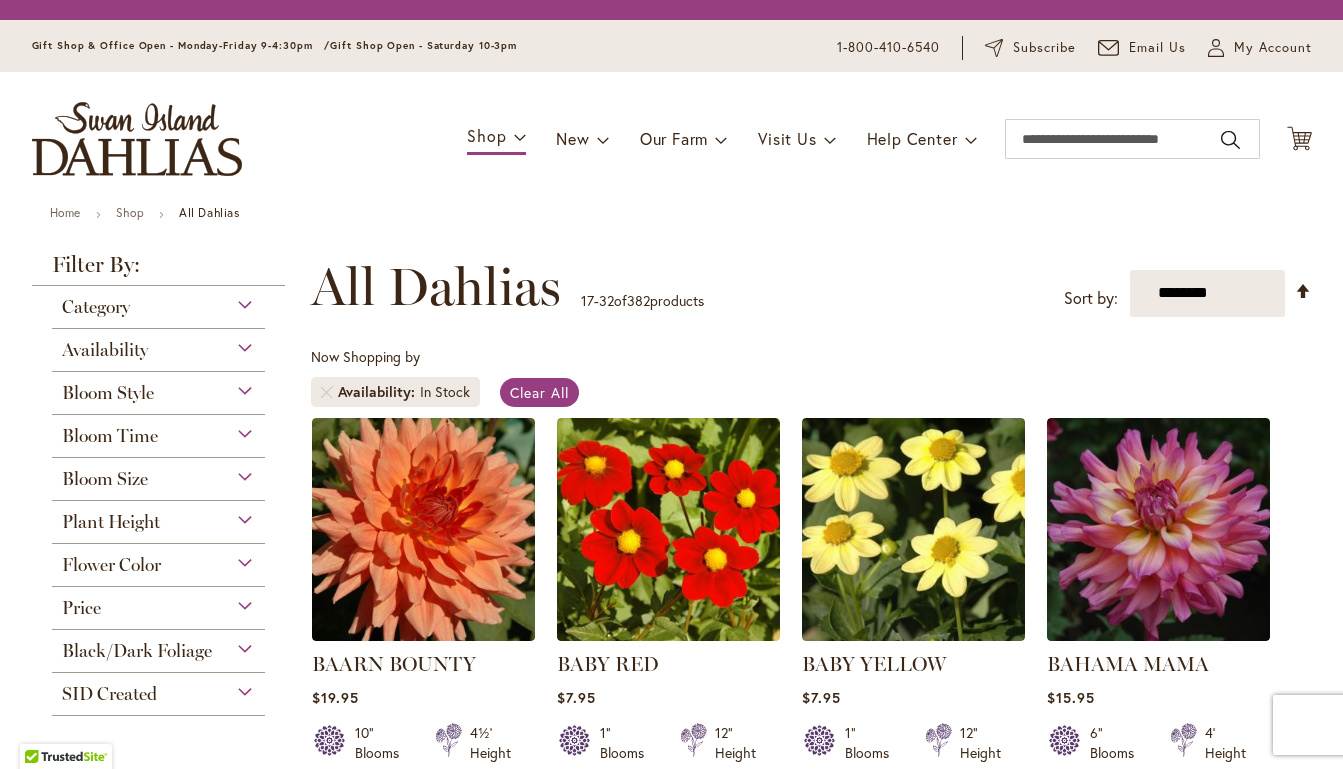 scroll, scrollTop: 0, scrollLeft: 0, axis: both 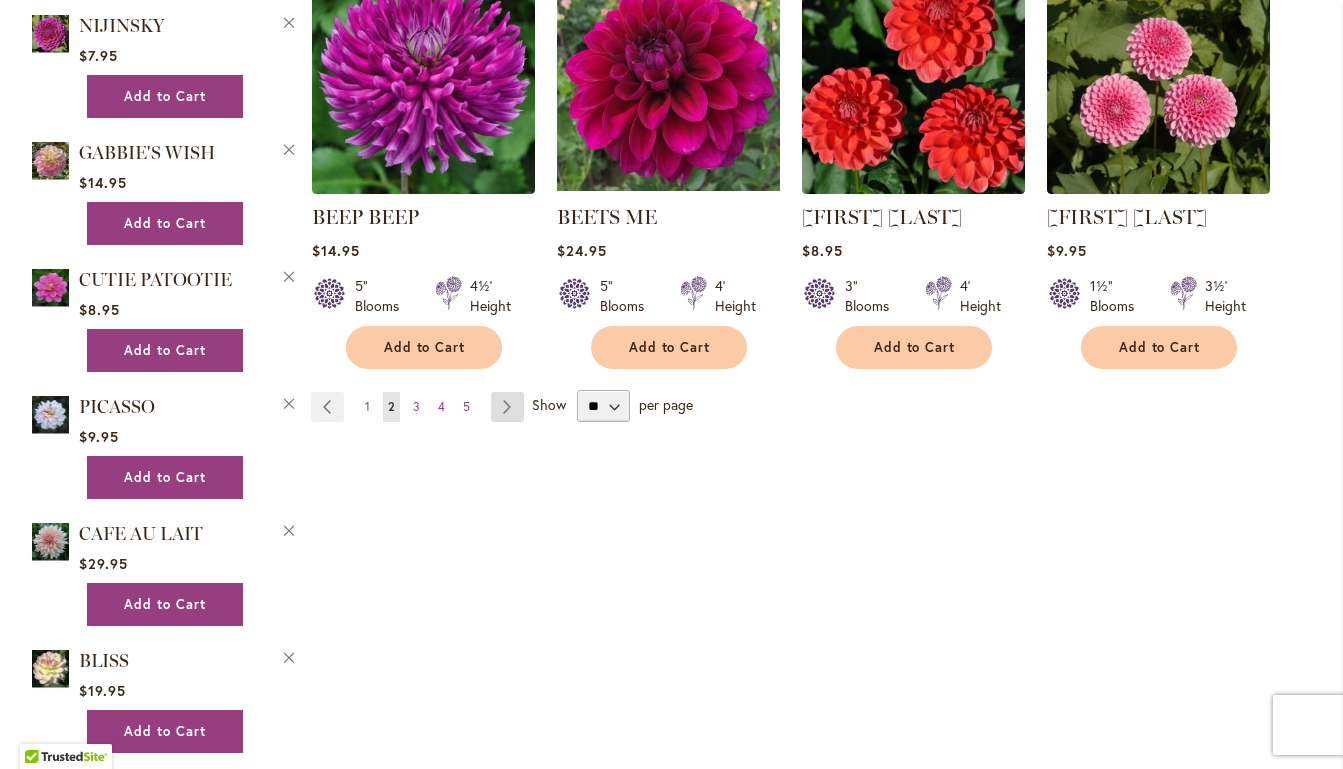 click on "Page
Next" at bounding box center [507, 407] 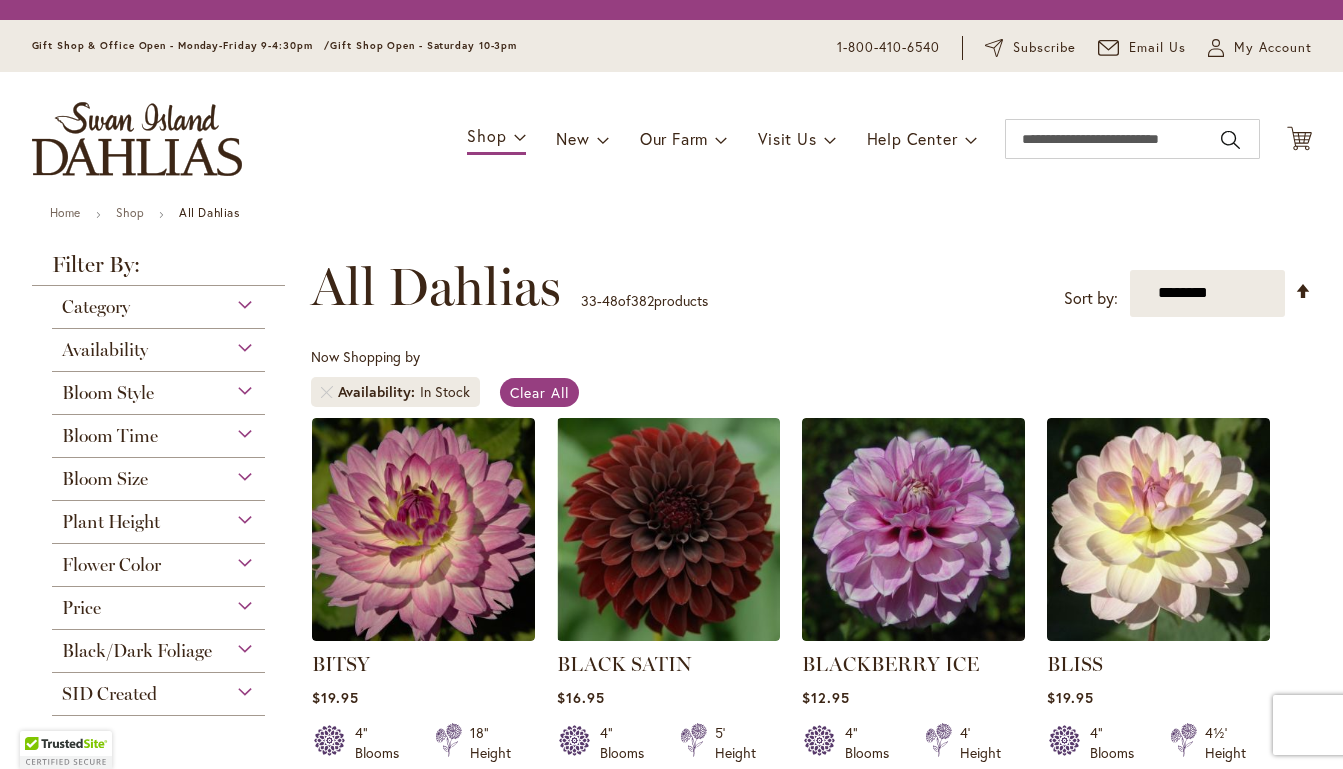 scroll, scrollTop: 0, scrollLeft: 0, axis: both 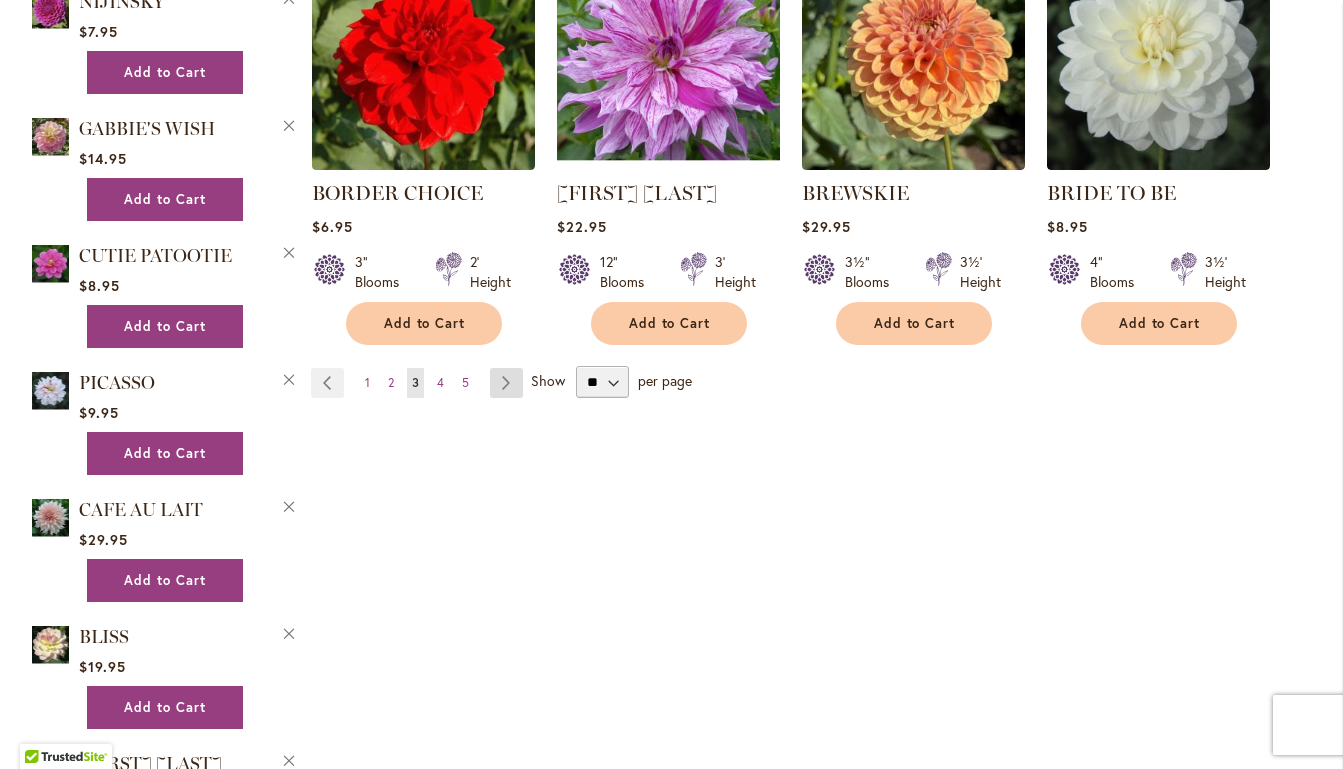 click on "Page
Next" at bounding box center [506, 383] 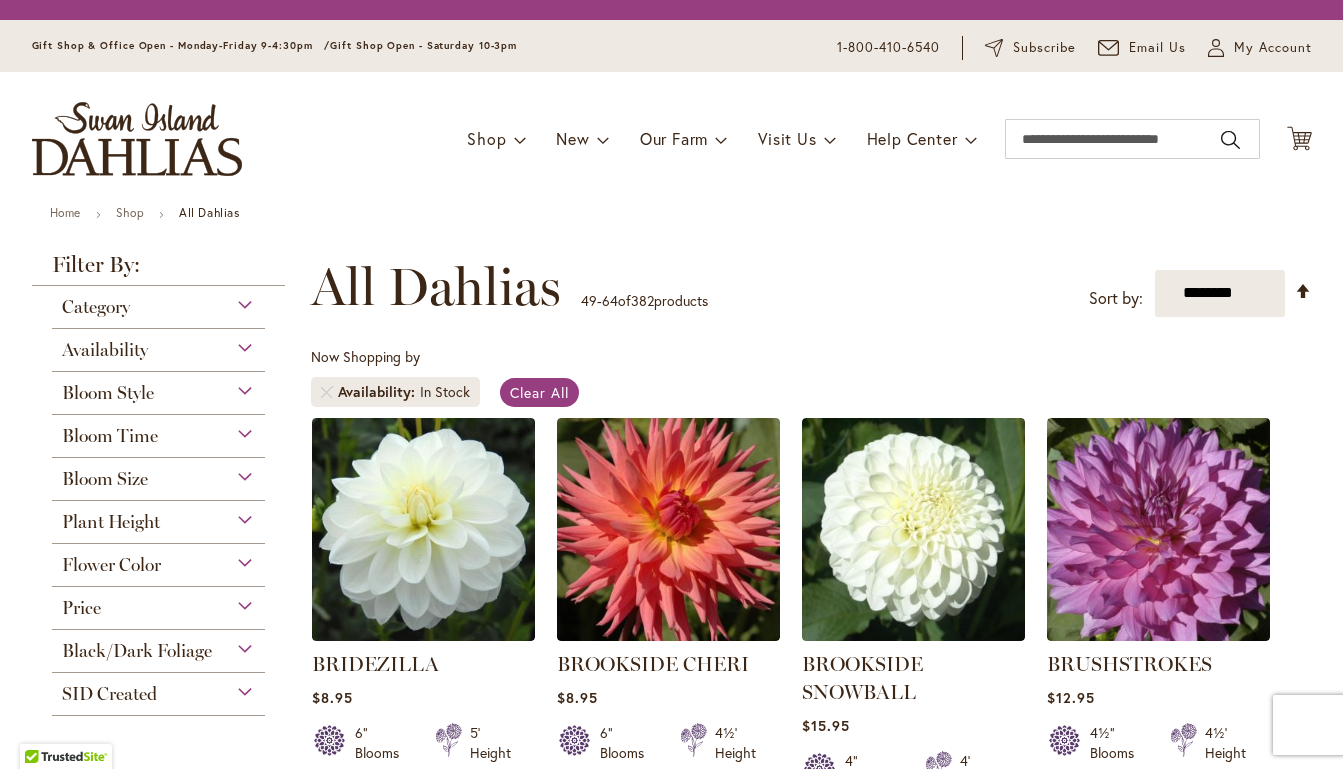 scroll, scrollTop: 0, scrollLeft: 0, axis: both 